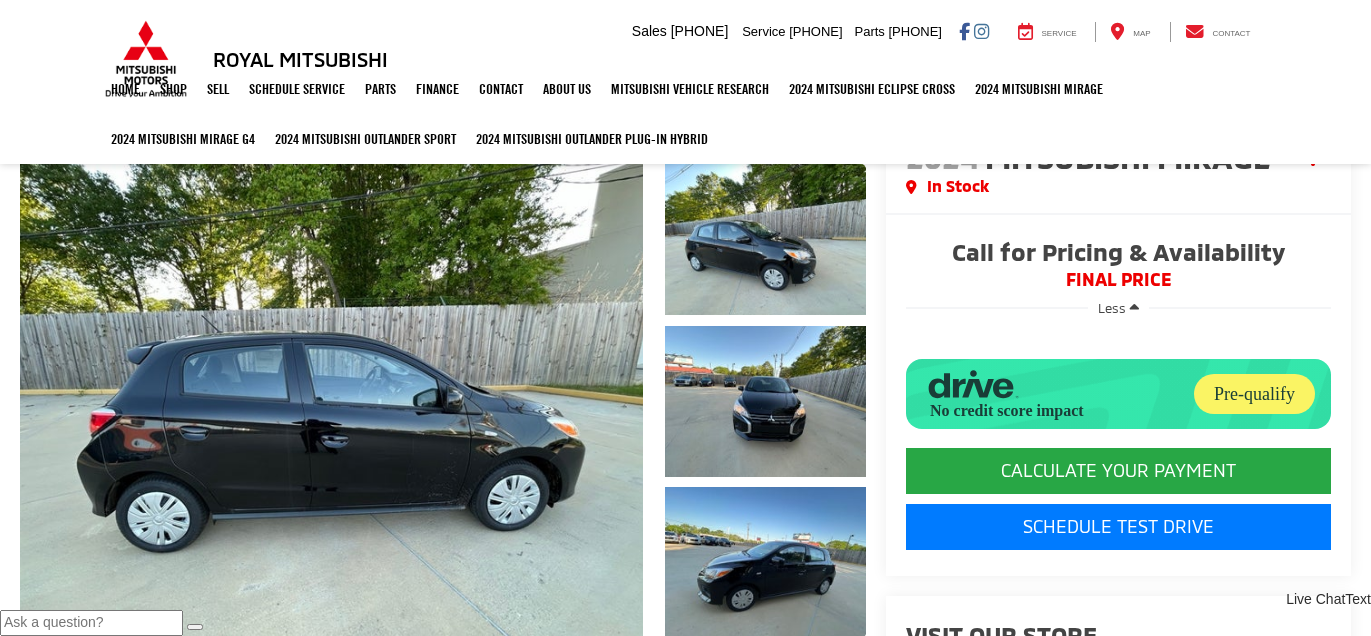 scroll, scrollTop: 0, scrollLeft: 0, axis: both 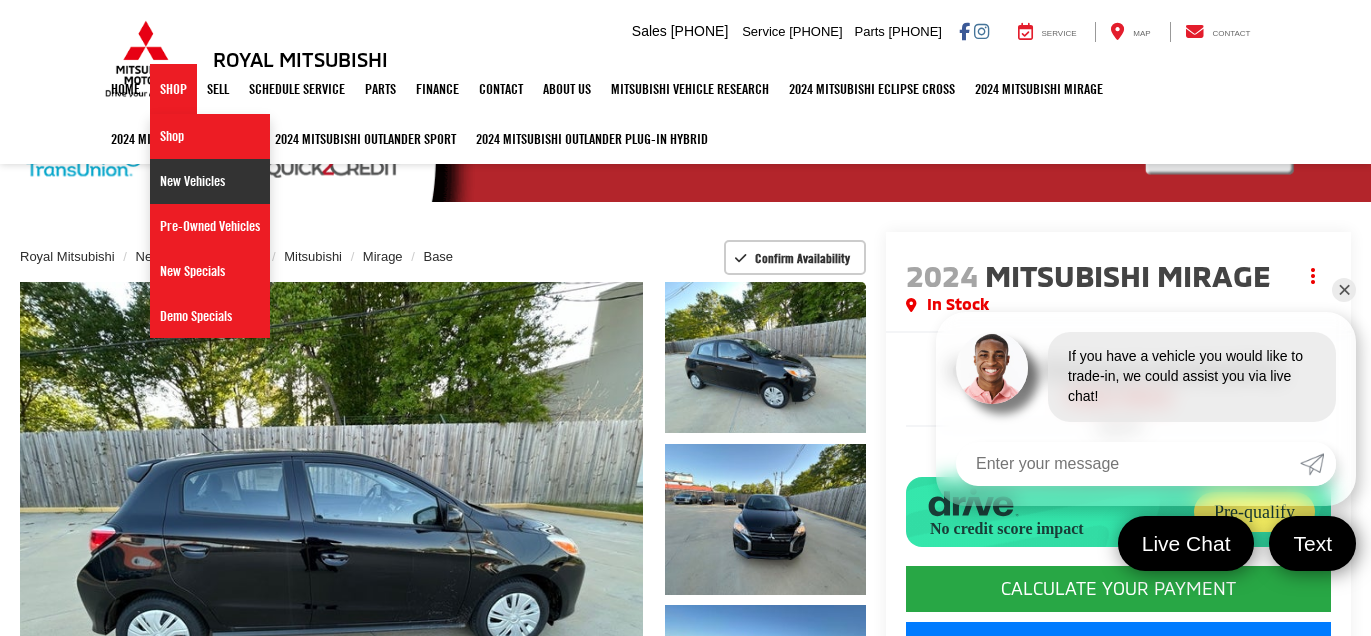 click on "New Vehicles" at bounding box center [210, 181] 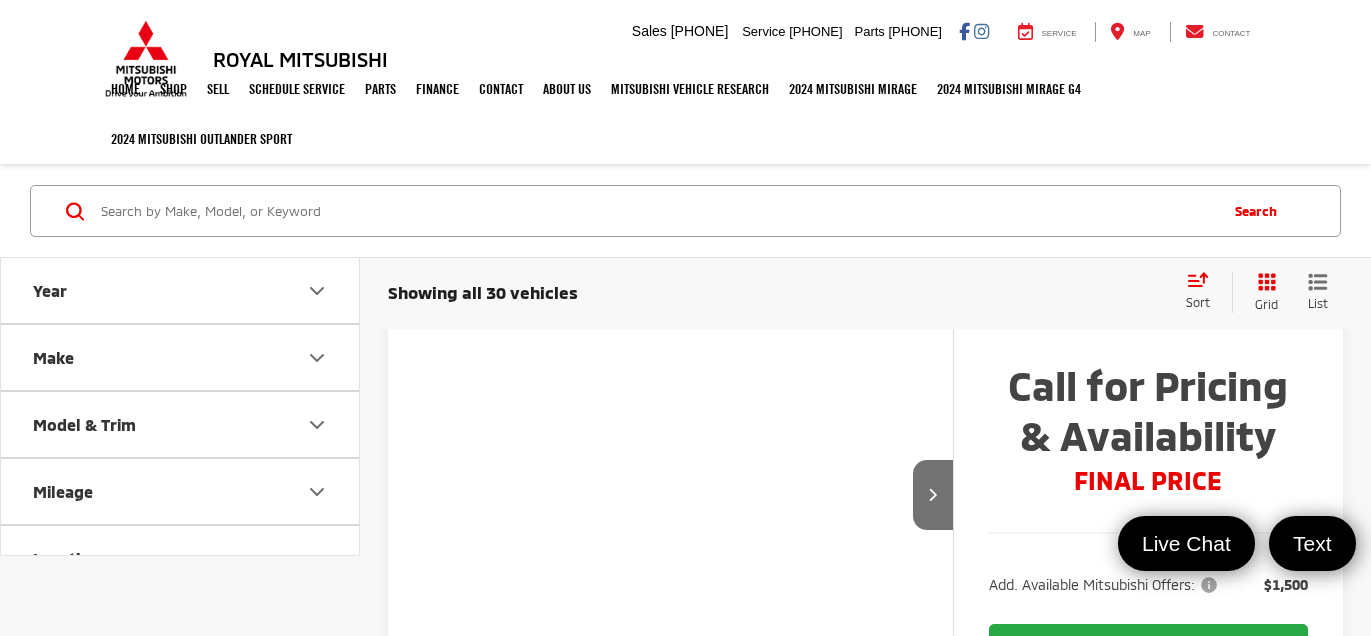 click on "Year" at bounding box center (181, 290) 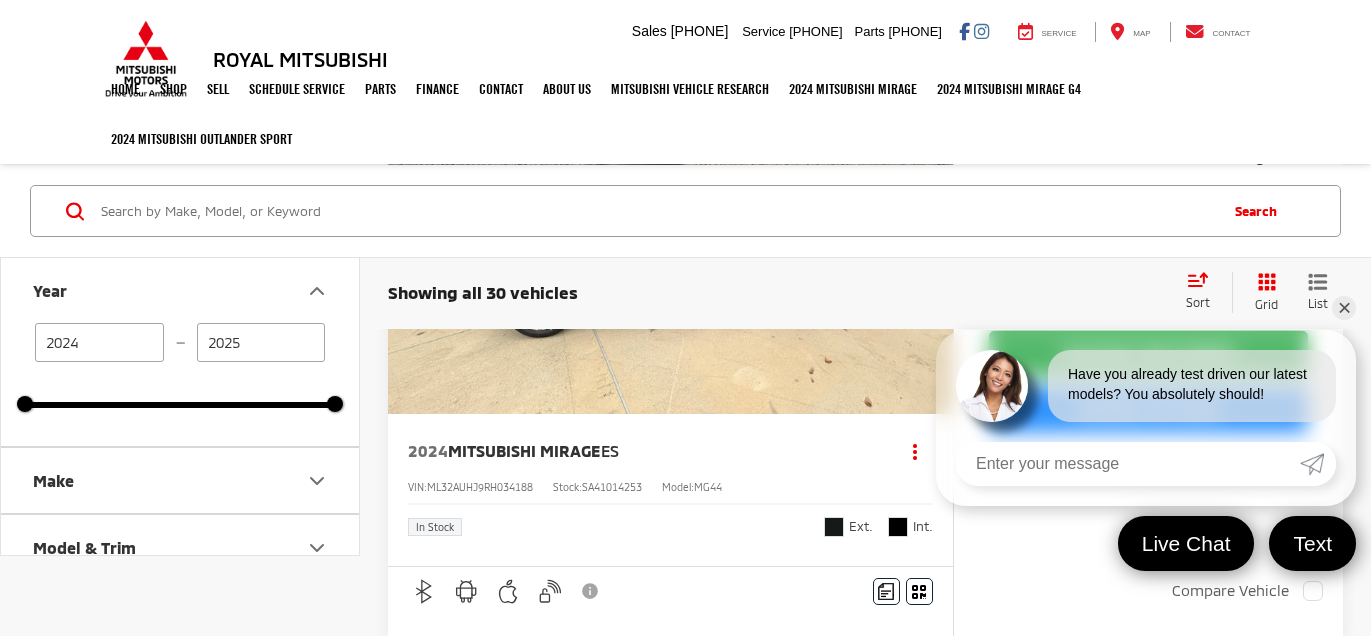 click 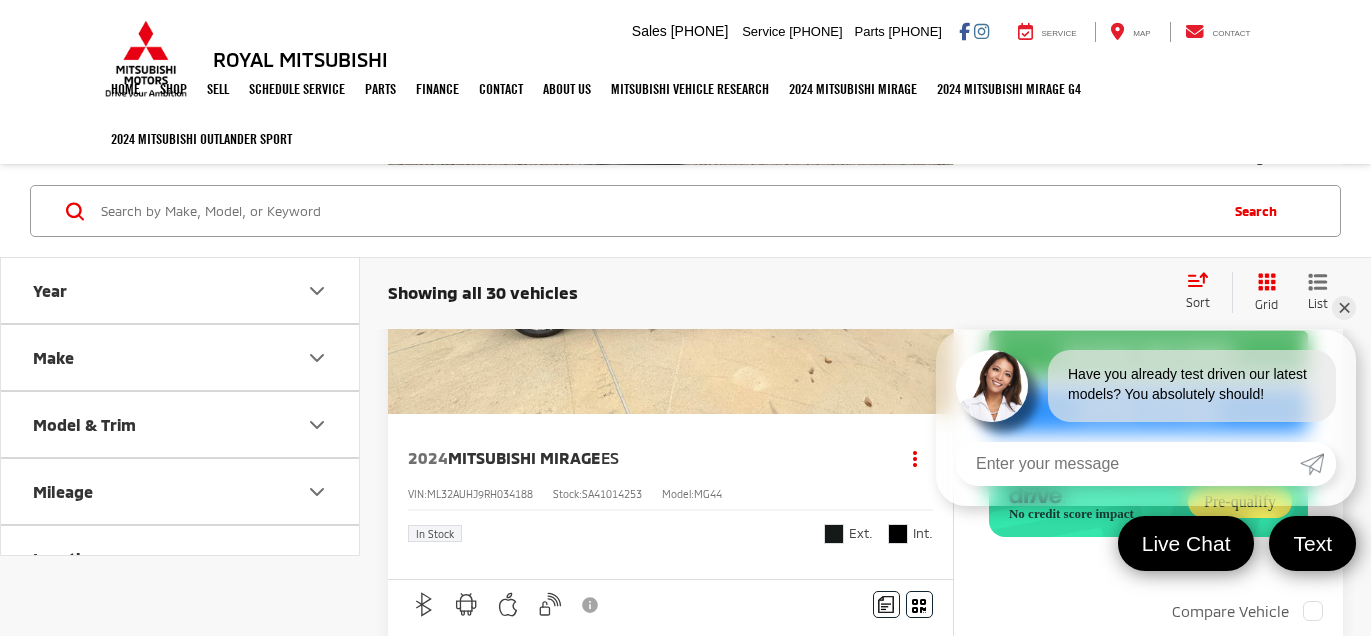 scroll, scrollTop: 293, scrollLeft: 0, axis: vertical 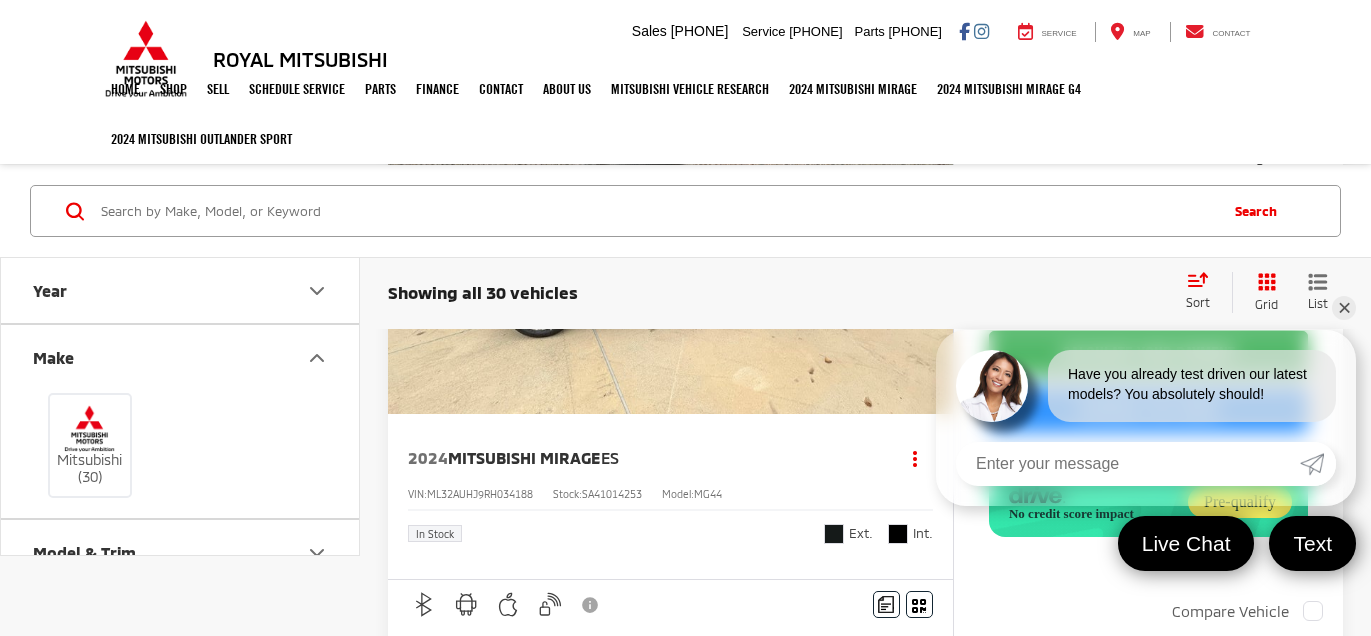 click 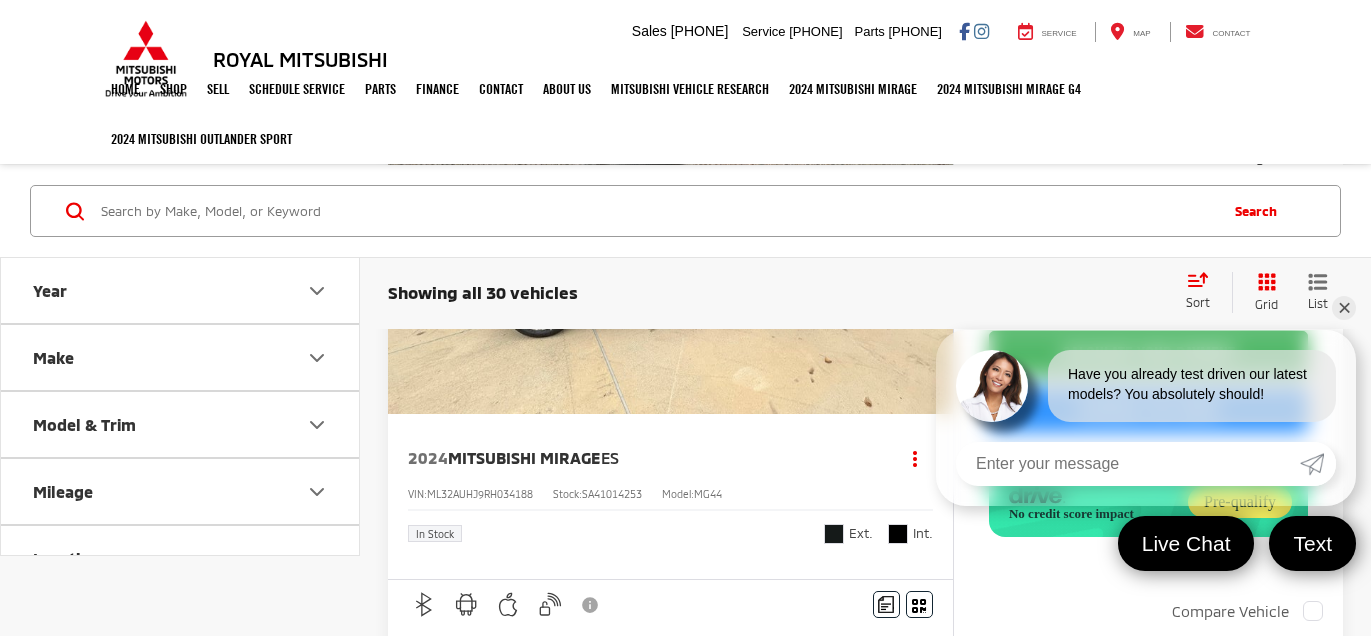 click on "Make" at bounding box center (181, 357) 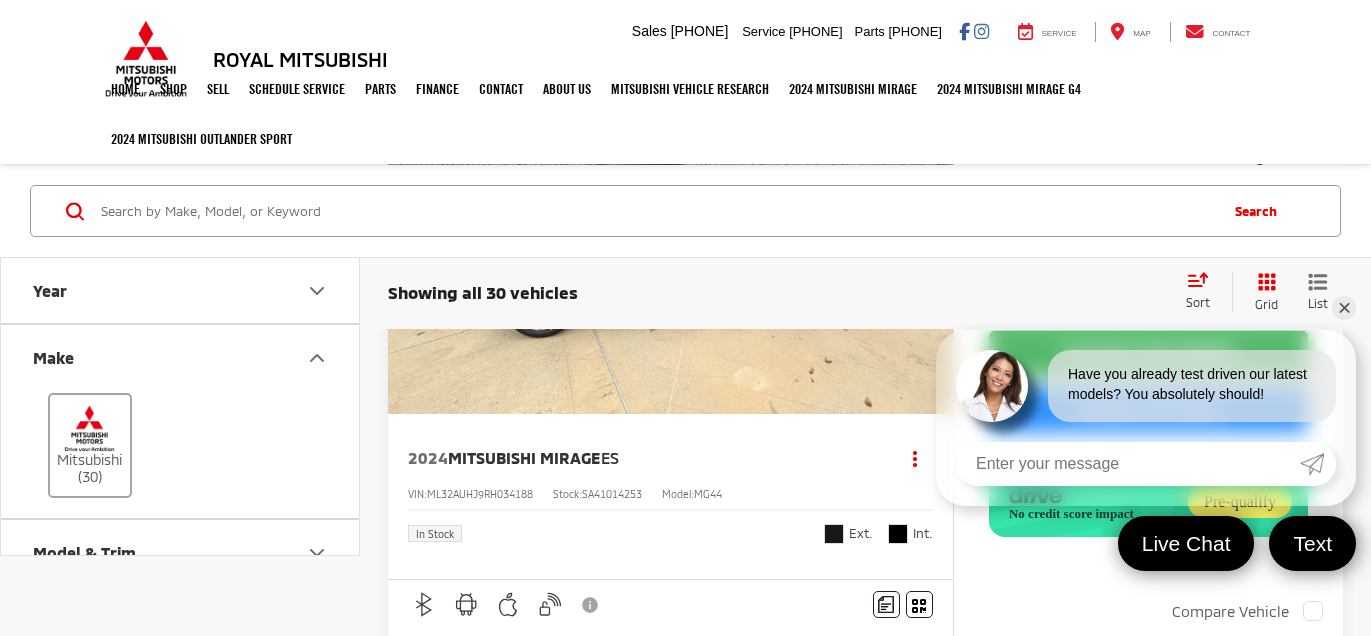 click on "Mitsubishi   (30)" at bounding box center (90, 445) 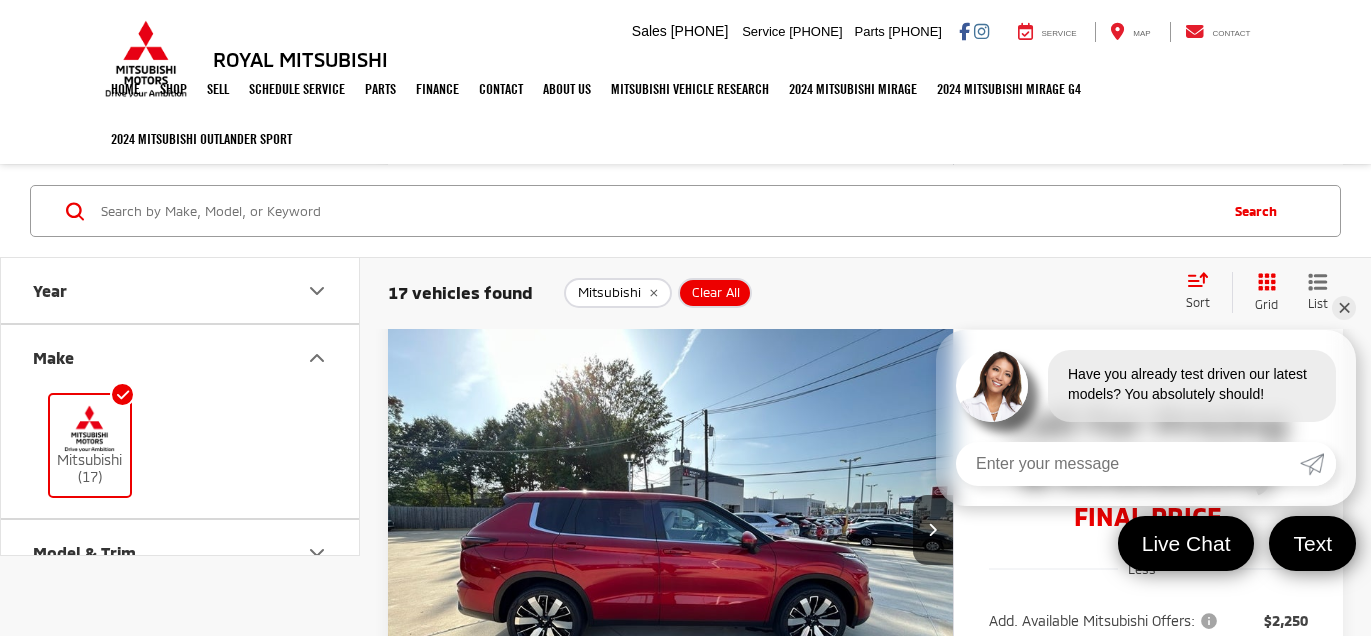 scroll, scrollTop: 7078, scrollLeft: 0, axis: vertical 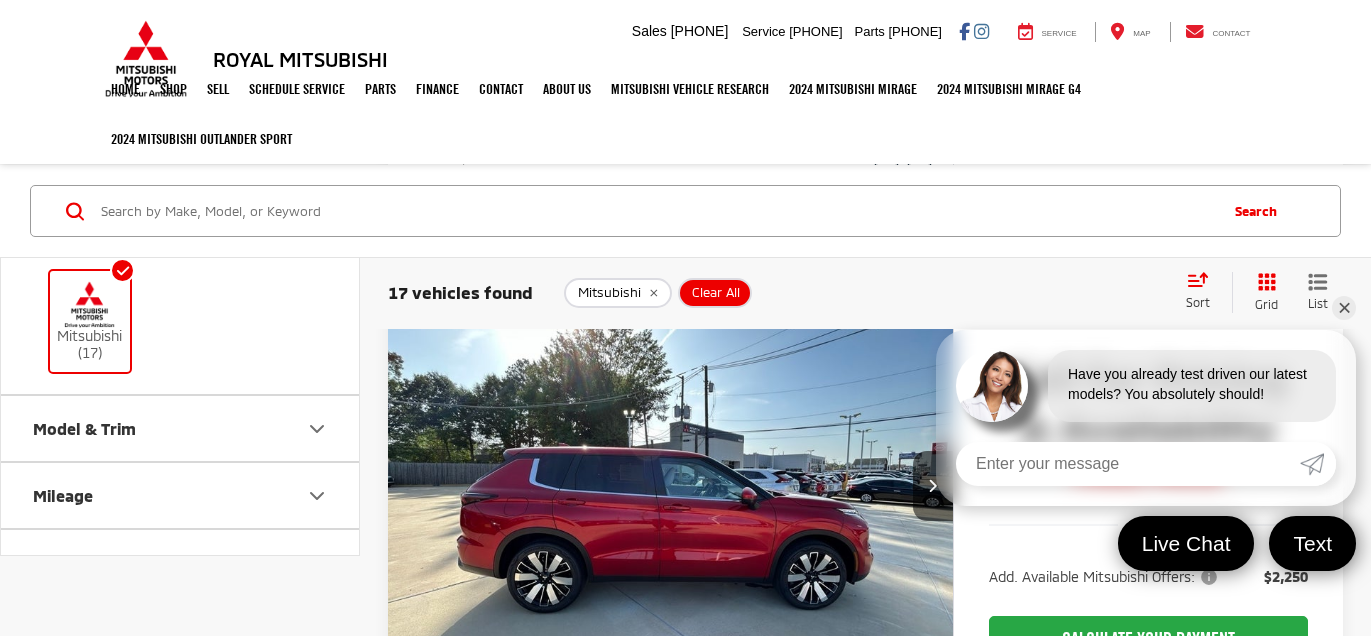 click on "Model & Trim" at bounding box center (181, 428) 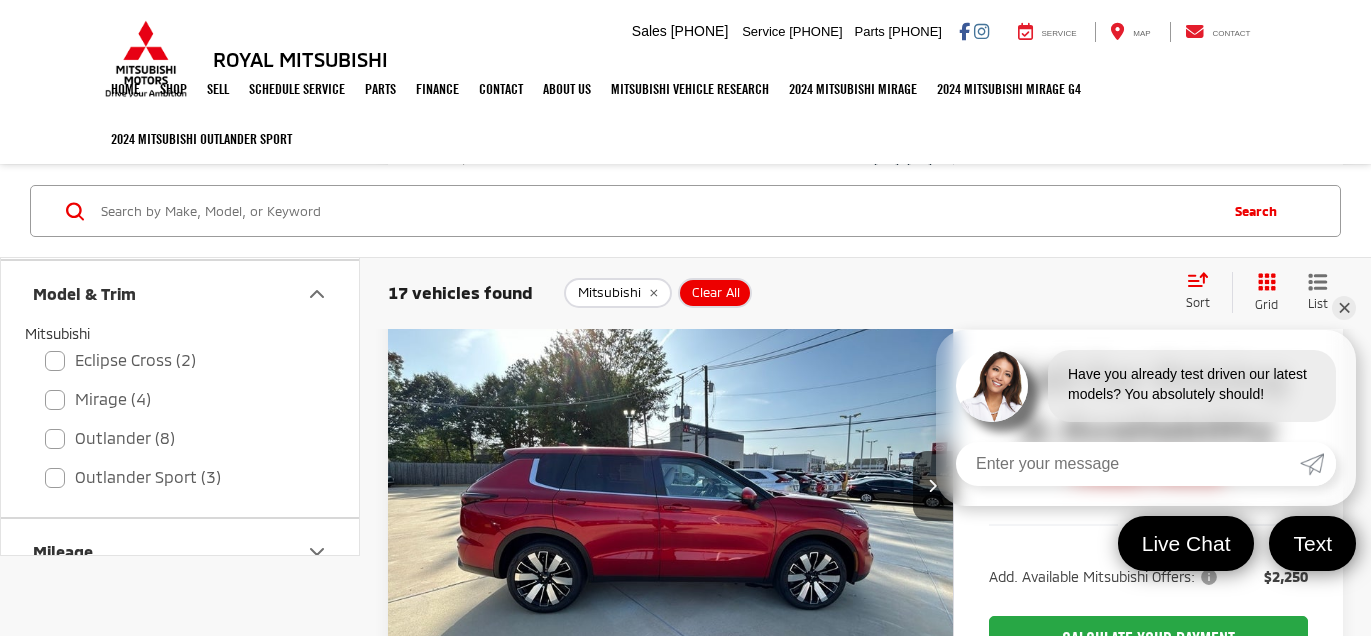 scroll, scrollTop: 284, scrollLeft: 0, axis: vertical 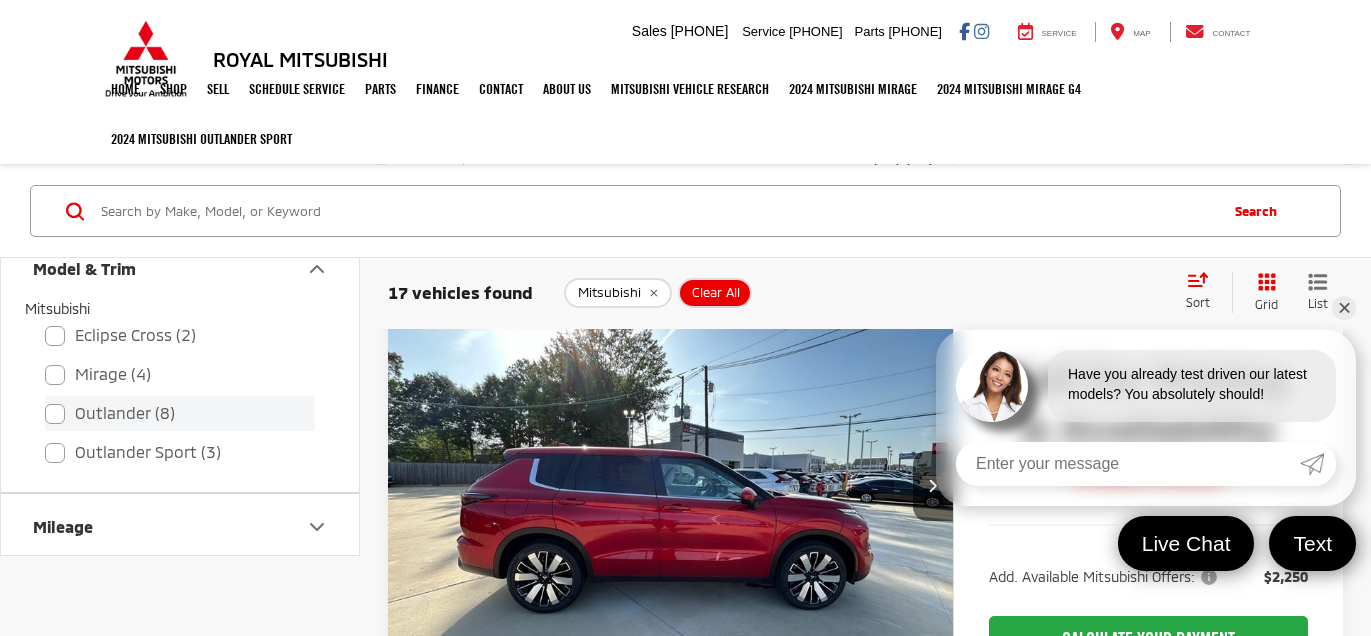 click on "Outlander (8)" at bounding box center (180, 413) 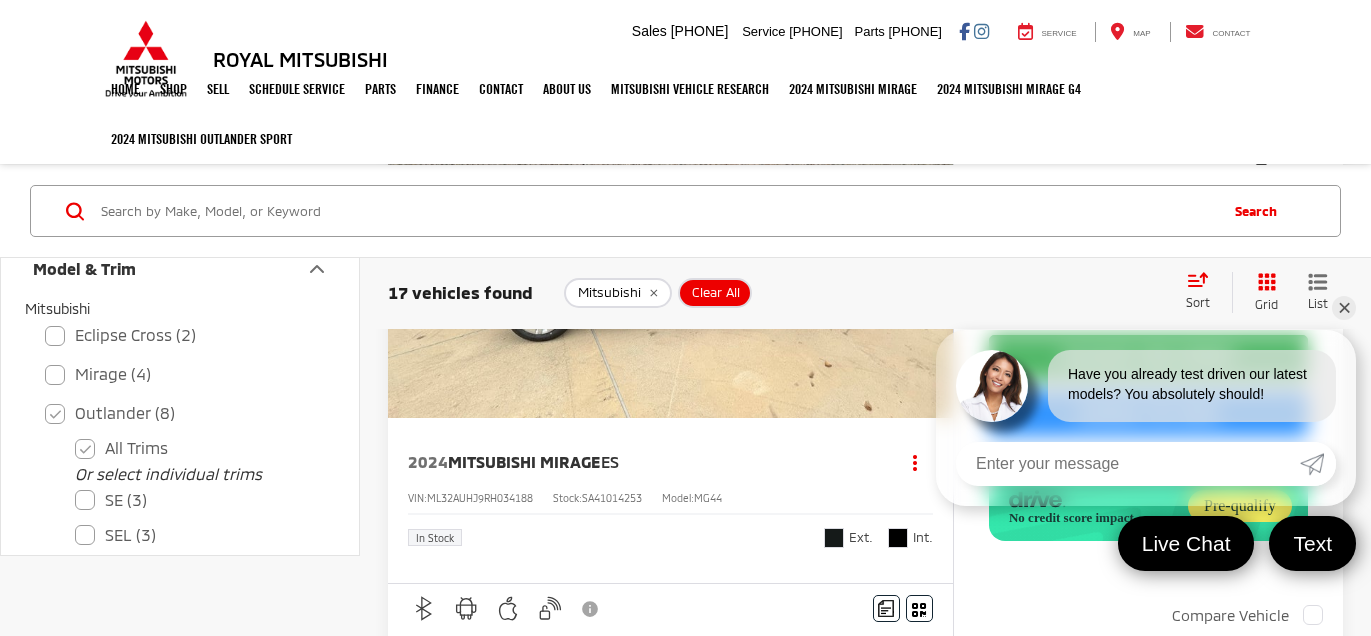 scroll, scrollTop: 0, scrollLeft: 0, axis: both 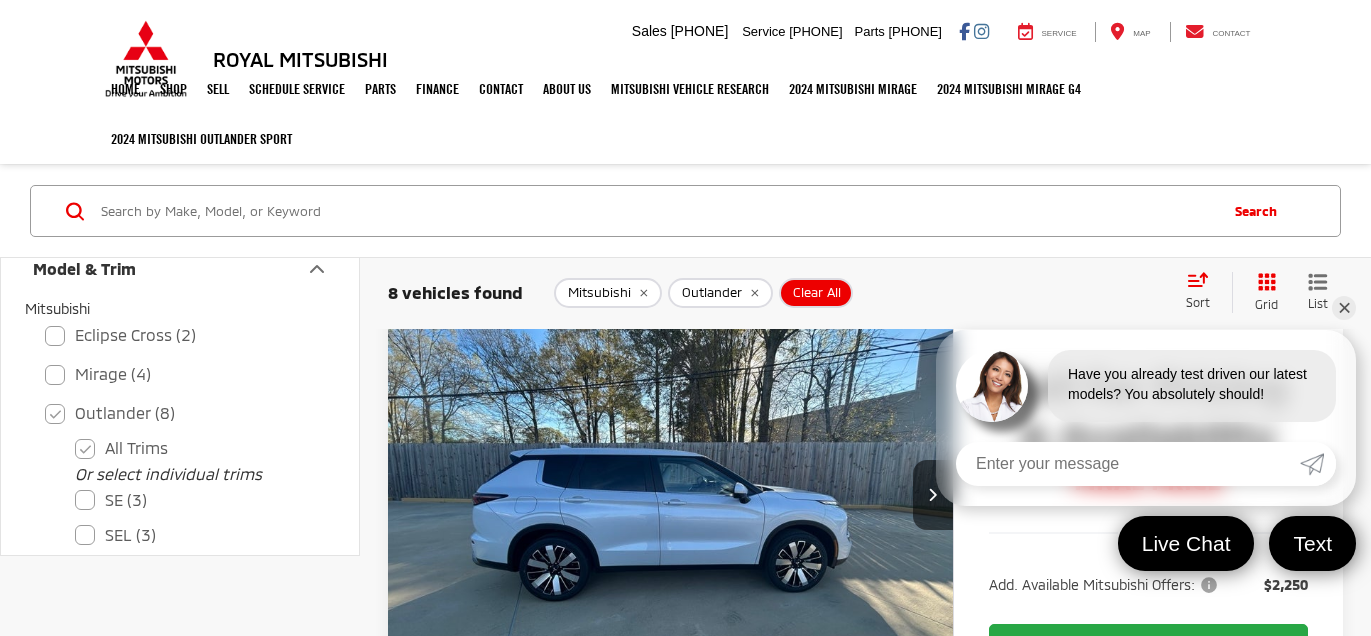 click on "✕" at bounding box center (1344, 308) 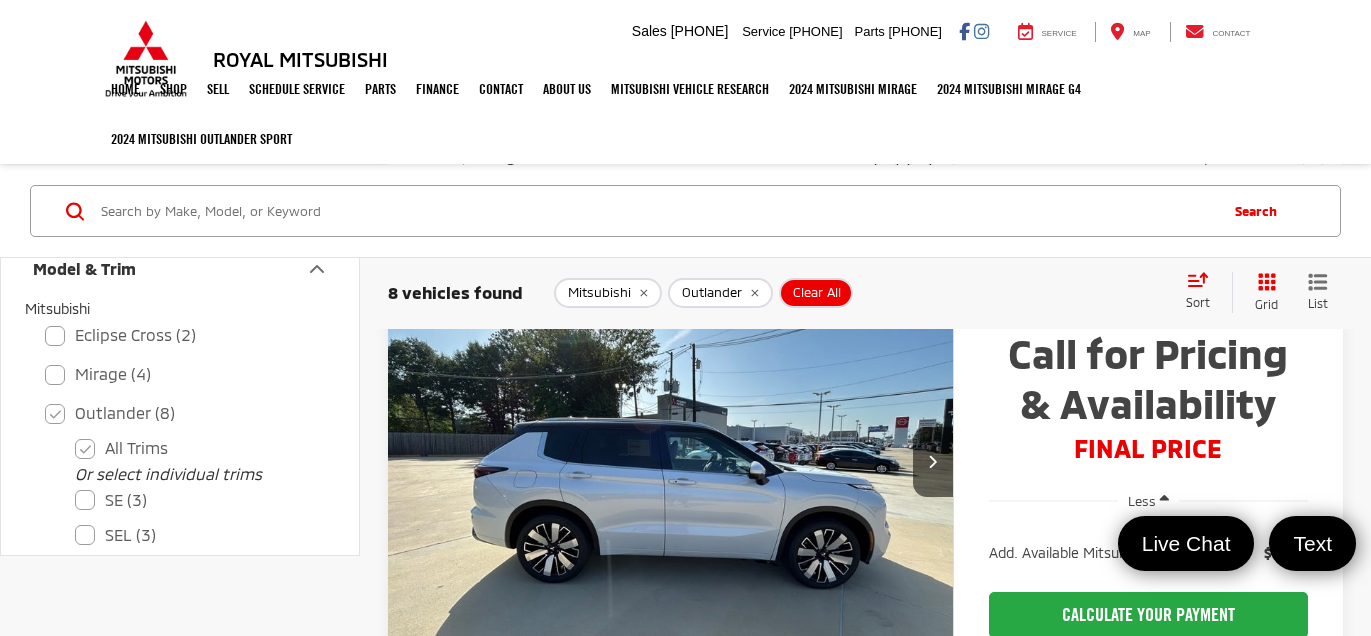 scroll, scrollTop: 3593, scrollLeft: 0, axis: vertical 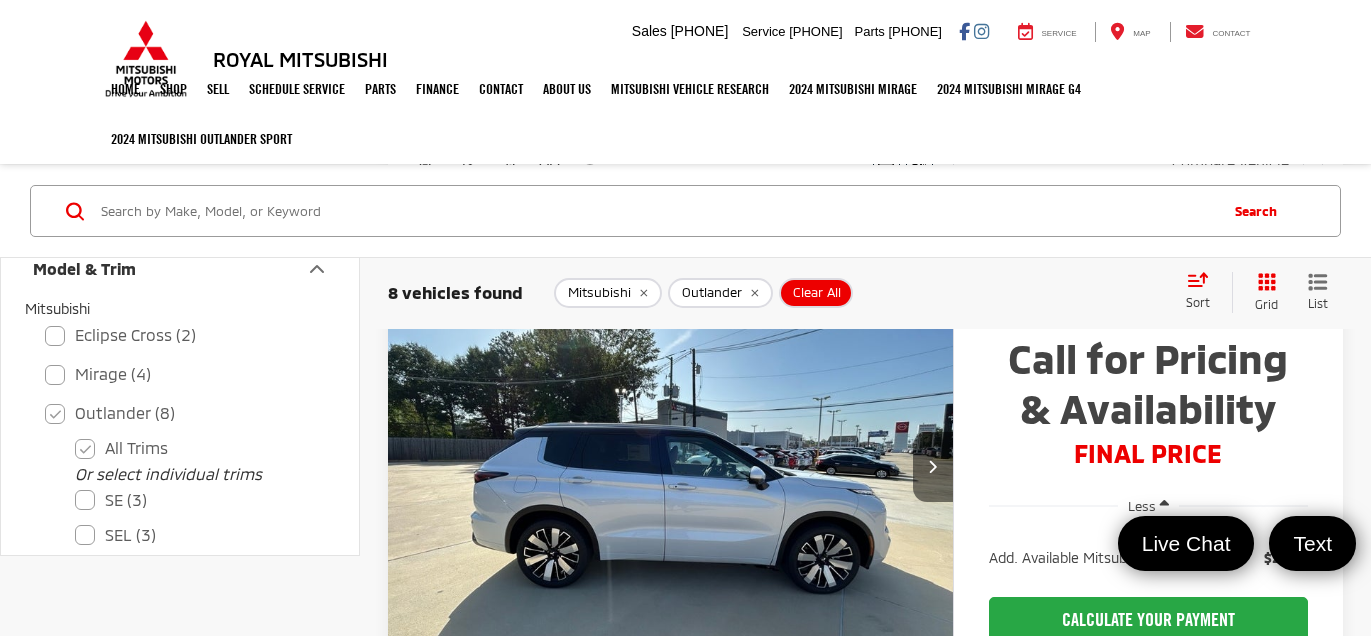 click at bounding box center [932, 466] 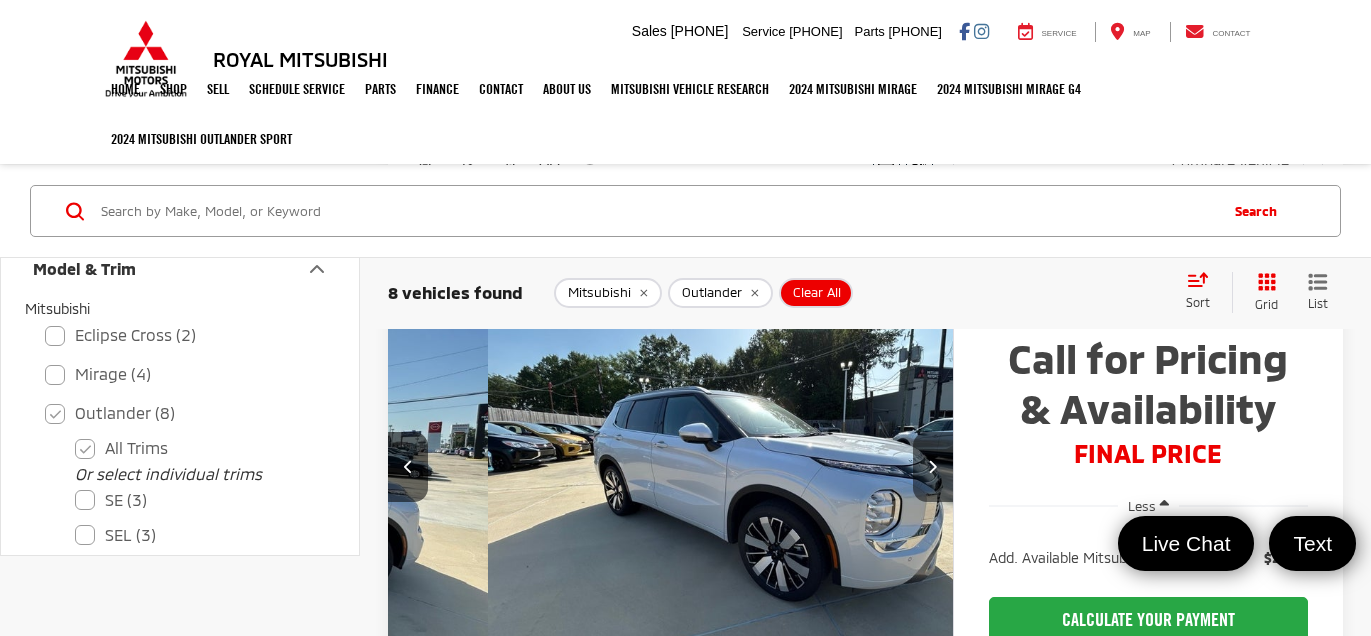 scroll, scrollTop: 0, scrollLeft: 567, axis: horizontal 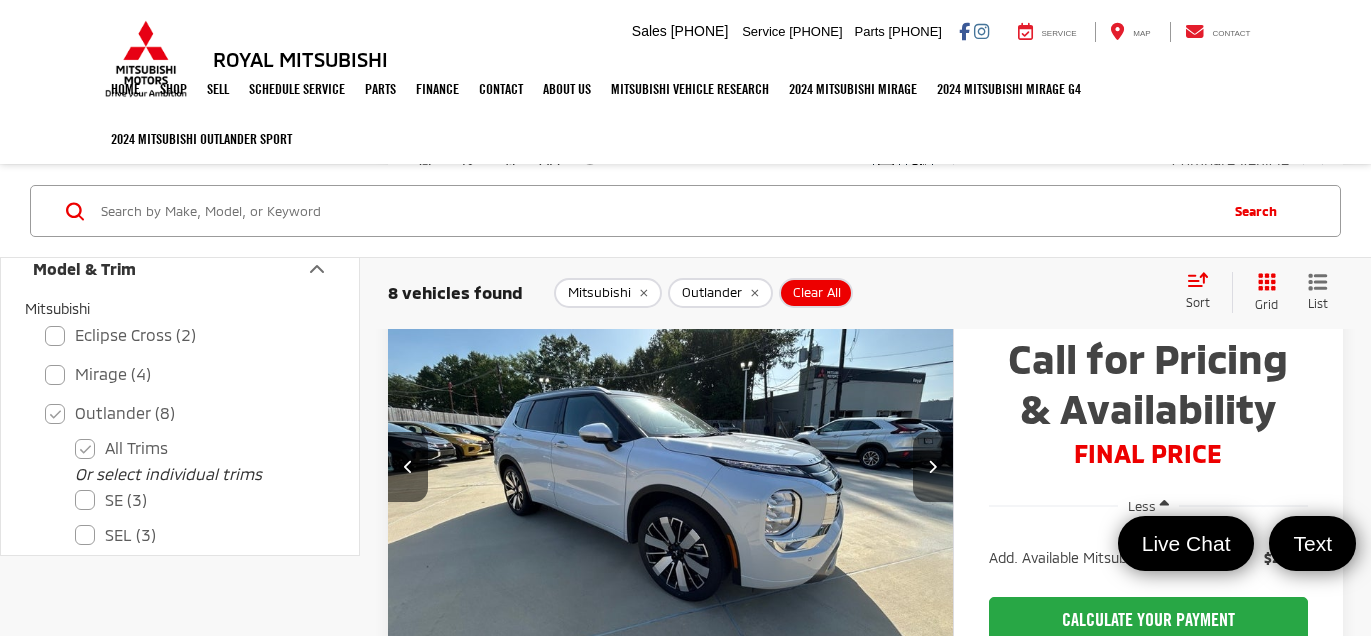 click at bounding box center [932, 466] 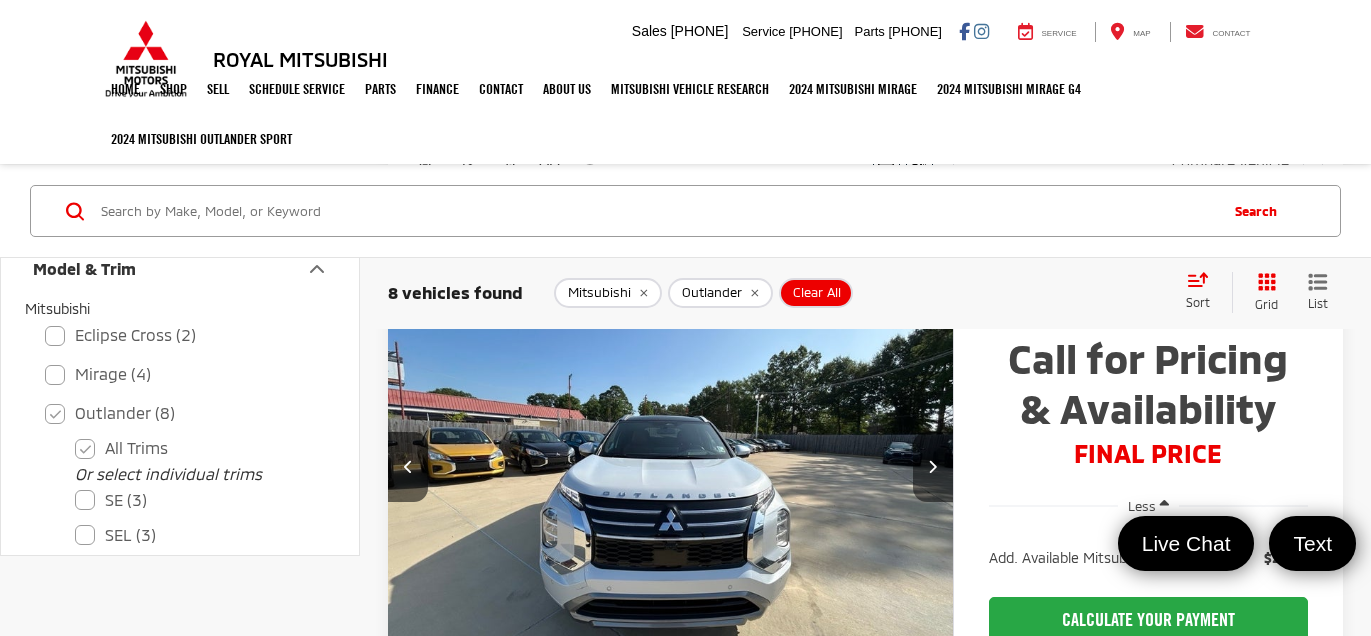 click at bounding box center [932, 466] 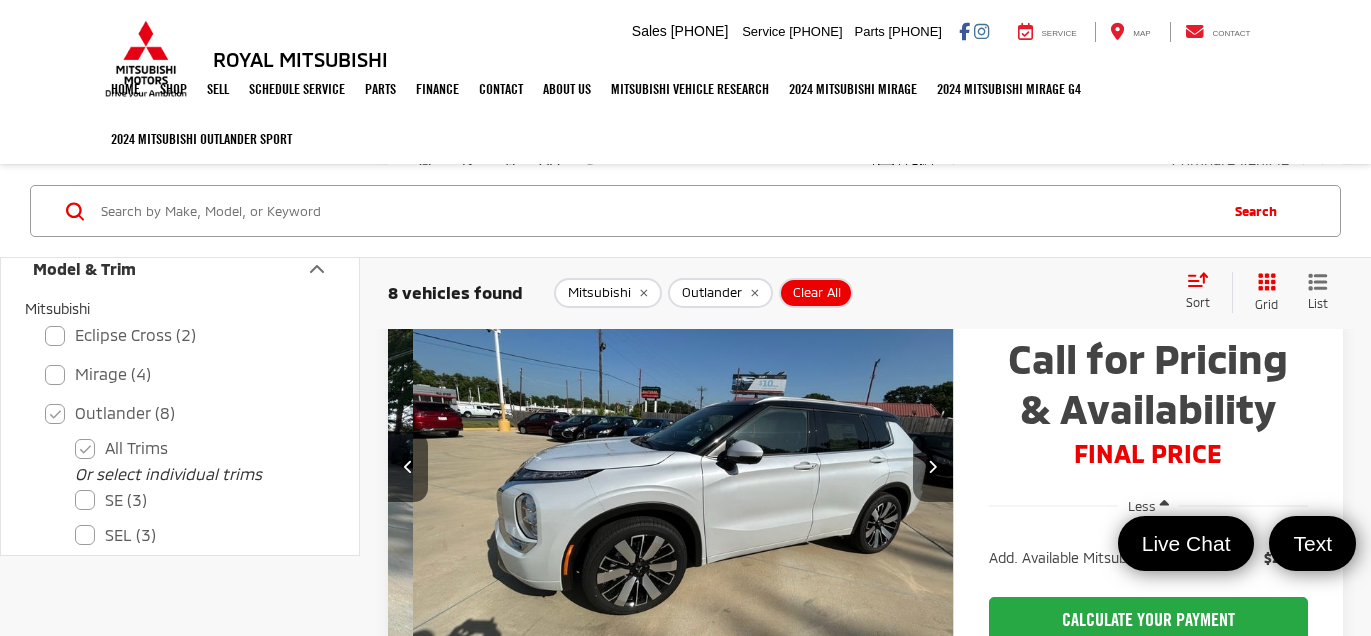 scroll, scrollTop: 0, scrollLeft: 1703, axis: horizontal 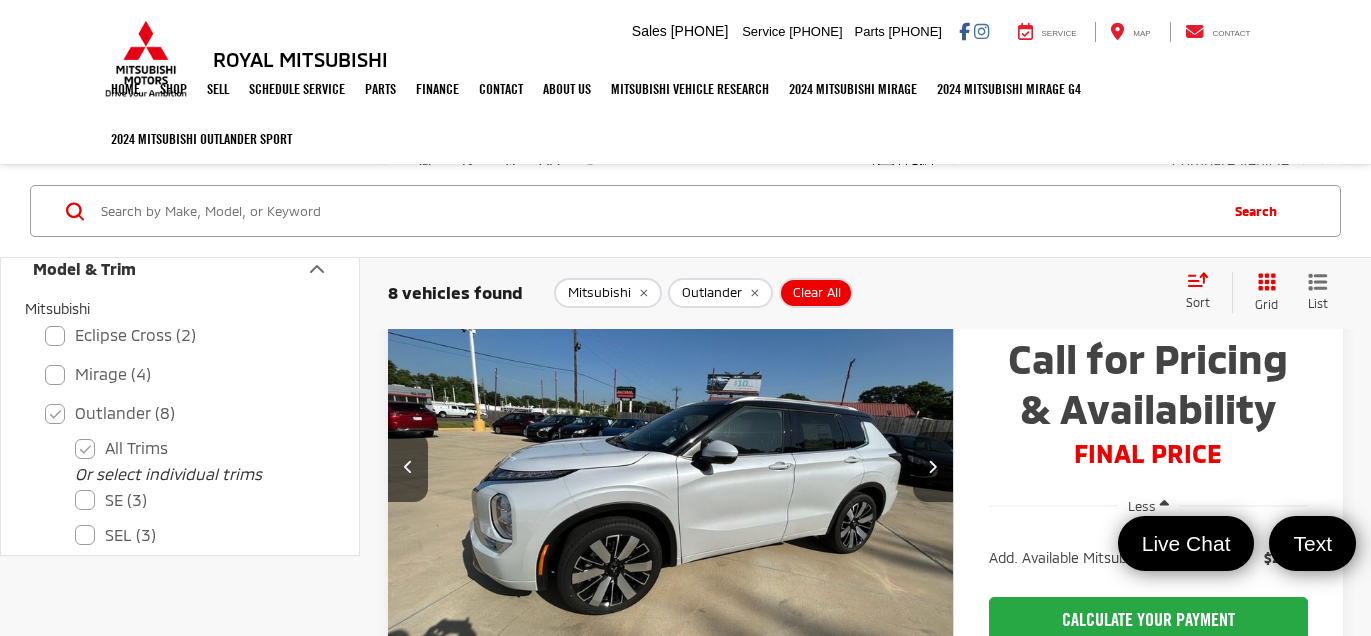 click at bounding box center [932, 466] 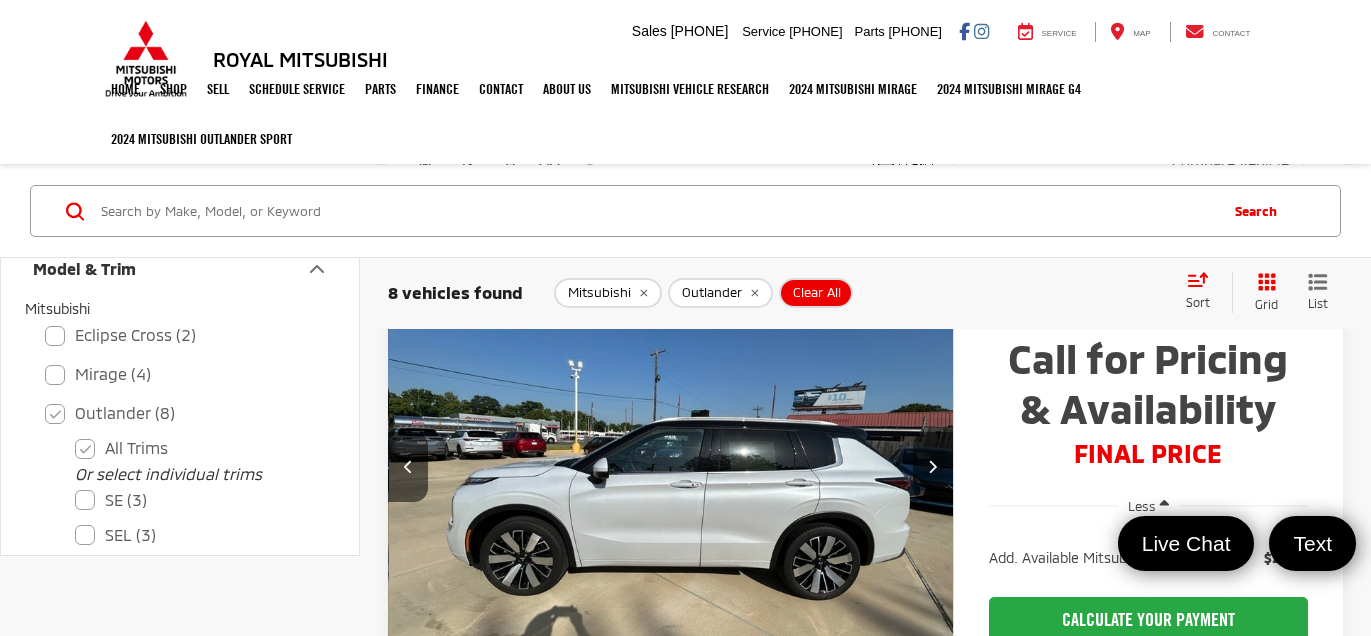 scroll, scrollTop: 0, scrollLeft: 2272, axis: horizontal 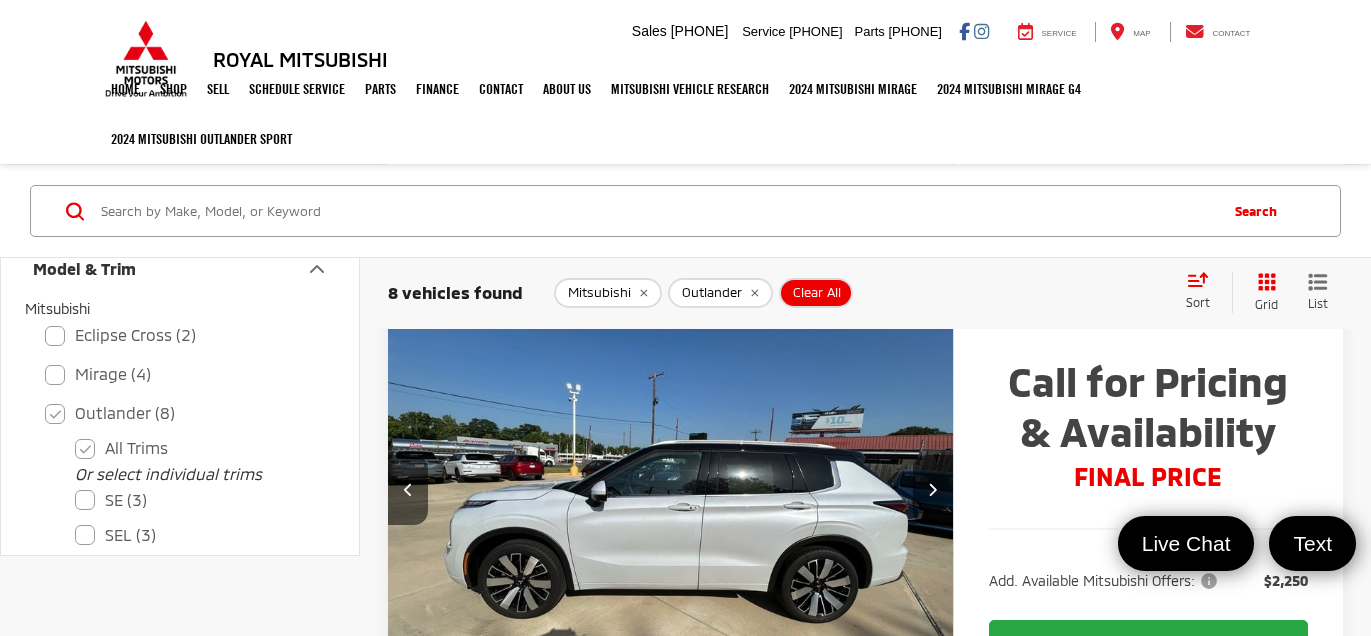 click at bounding box center [933, 490] 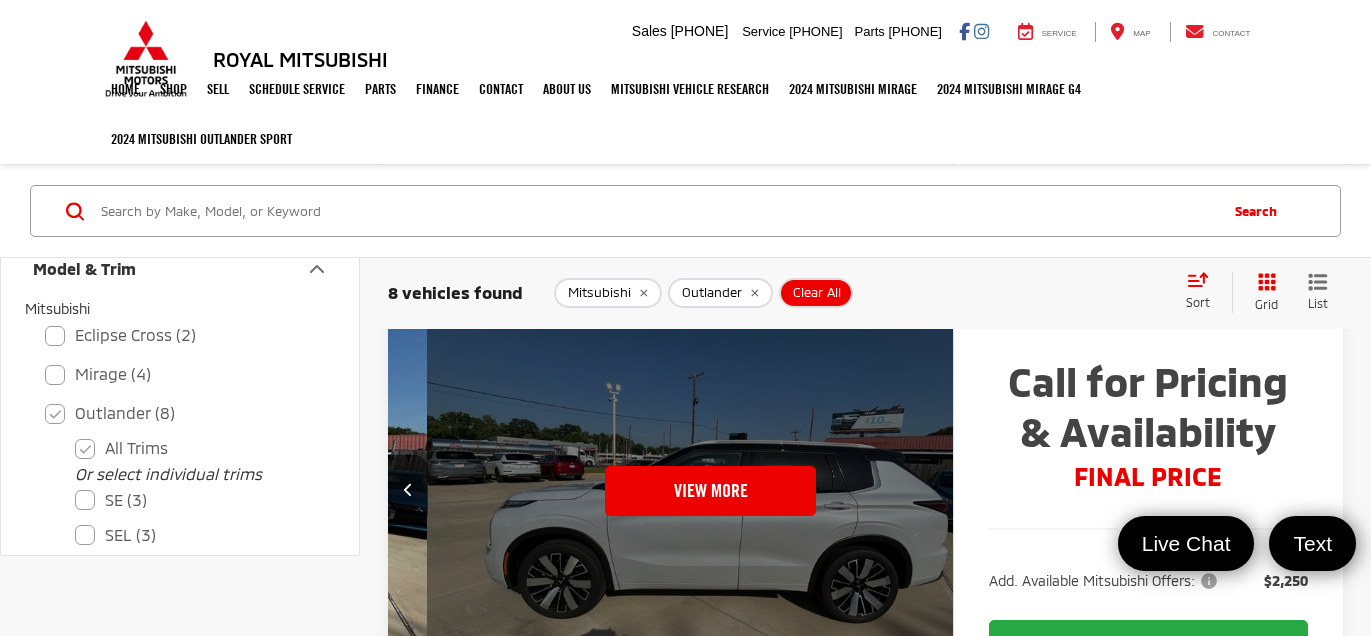 scroll, scrollTop: 0, scrollLeft: 2839, axis: horizontal 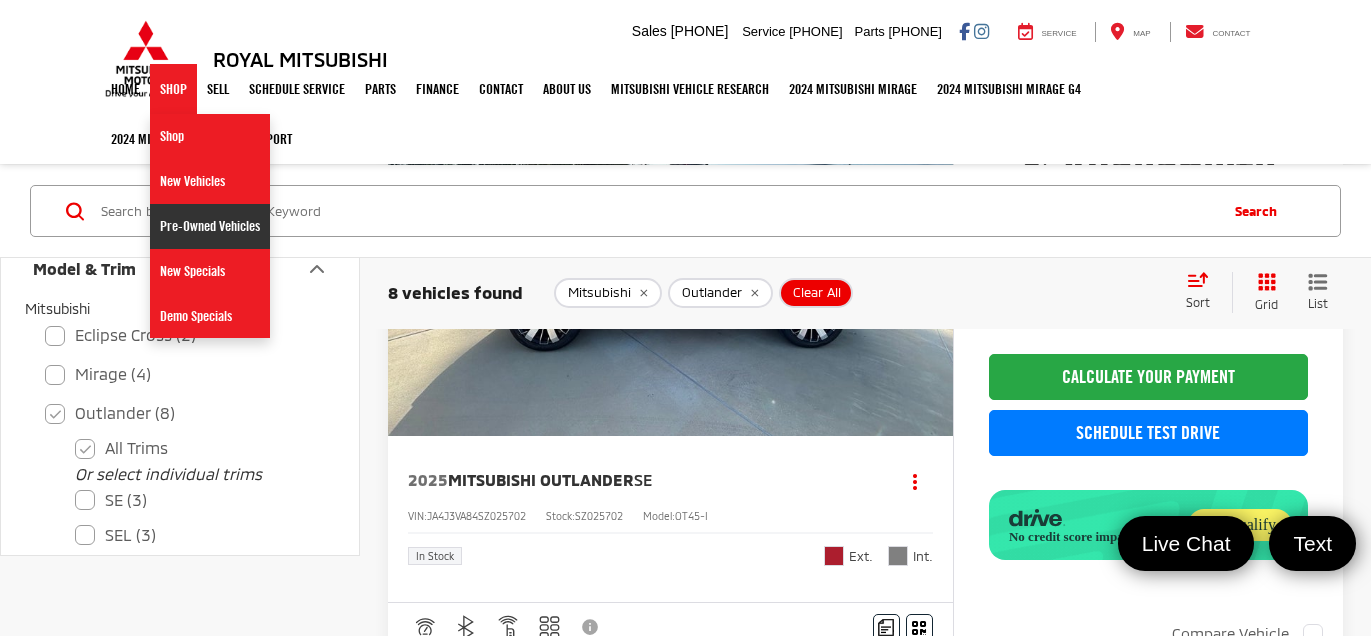 click on "Pre-Owned Vehicles" at bounding box center [210, 226] 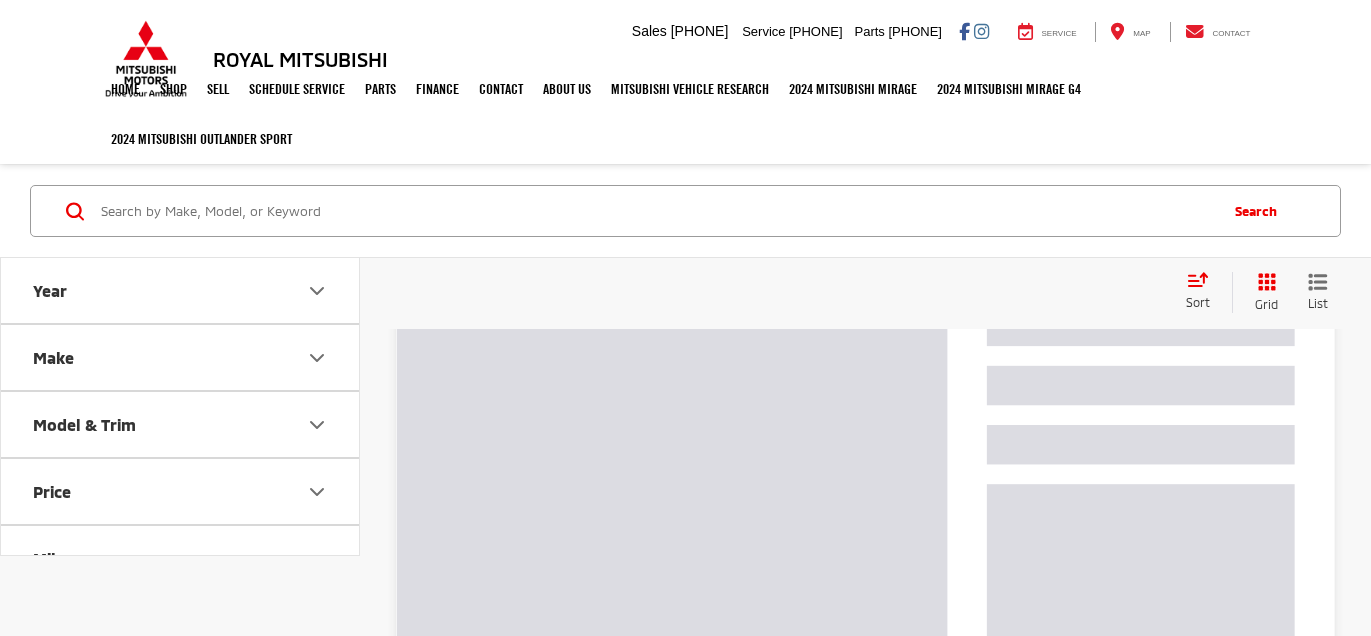 scroll, scrollTop: 0, scrollLeft: 0, axis: both 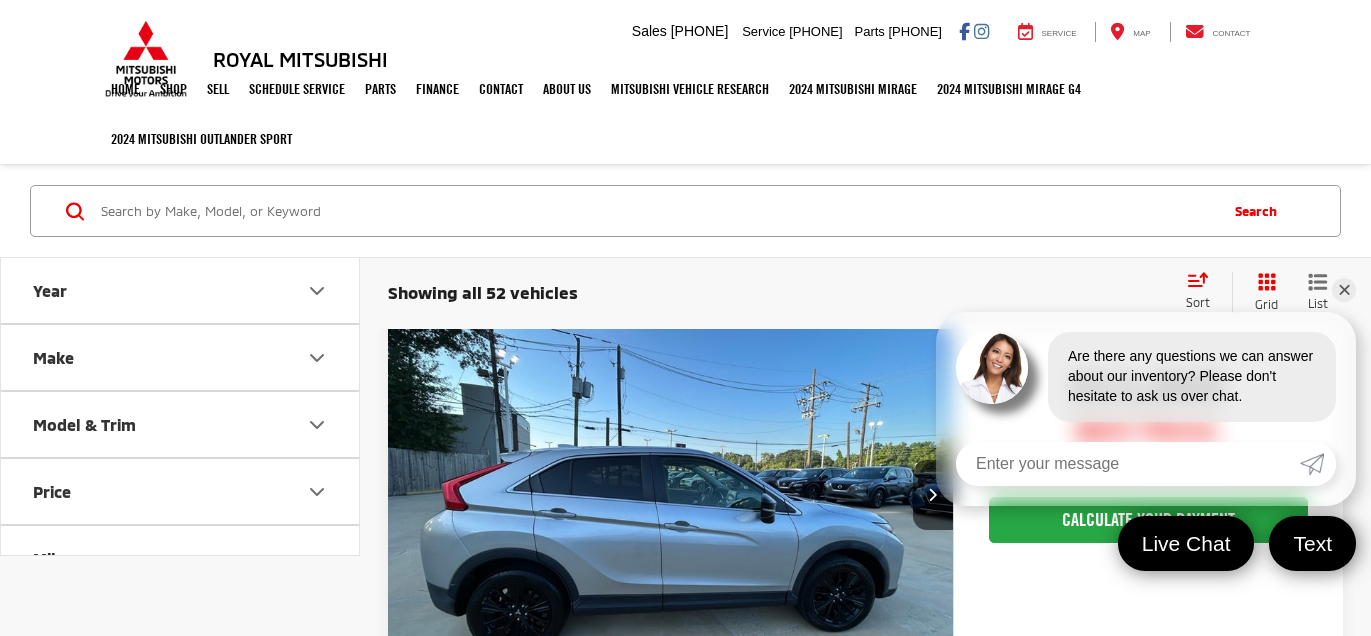 click on "Make" at bounding box center (181, 357) 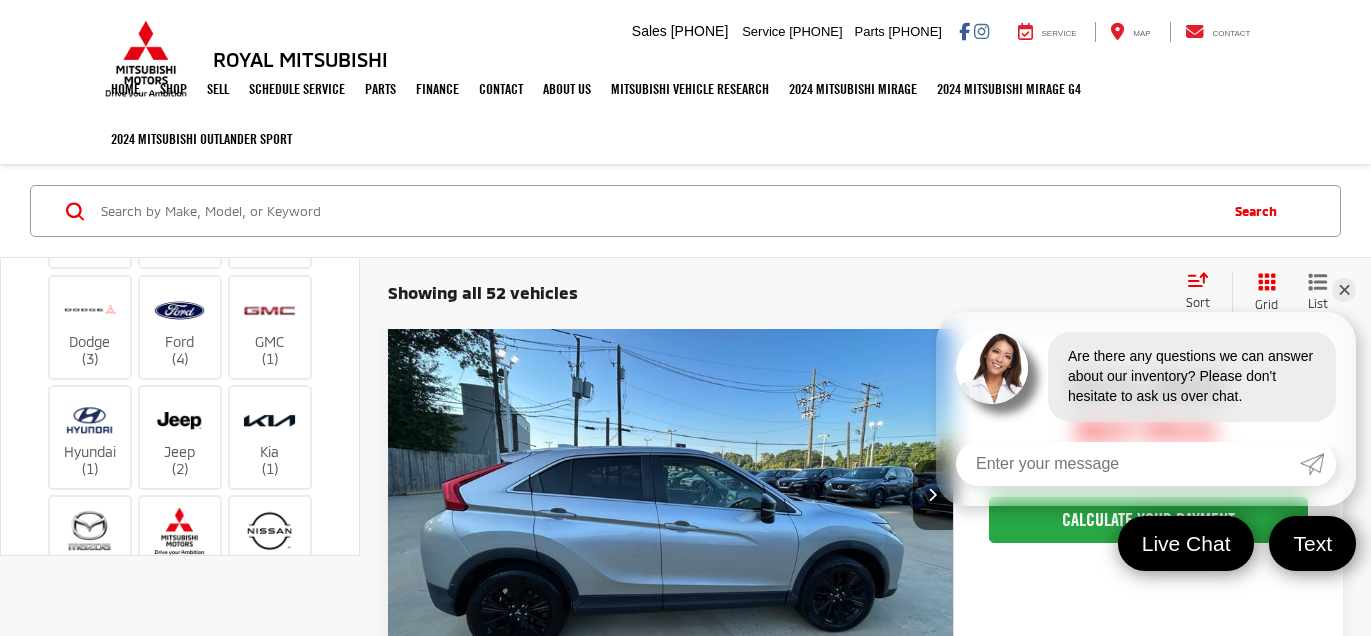 scroll, scrollTop: 409, scrollLeft: 0, axis: vertical 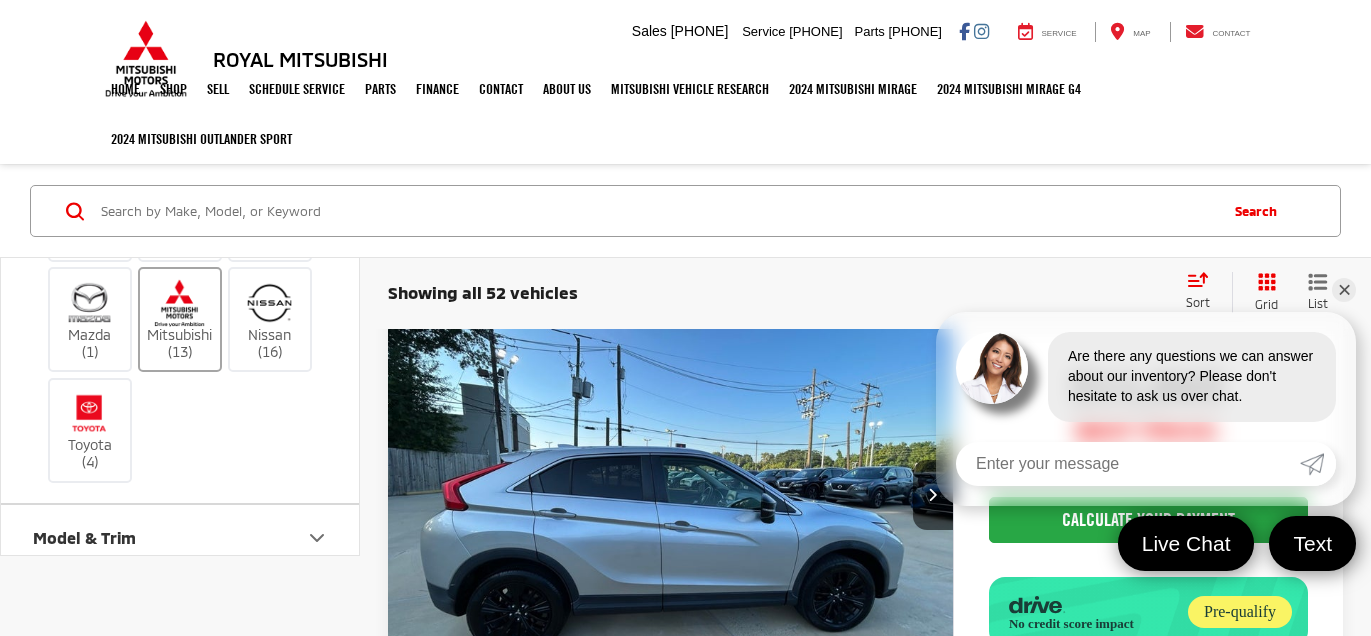 click at bounding box center [179, 302] 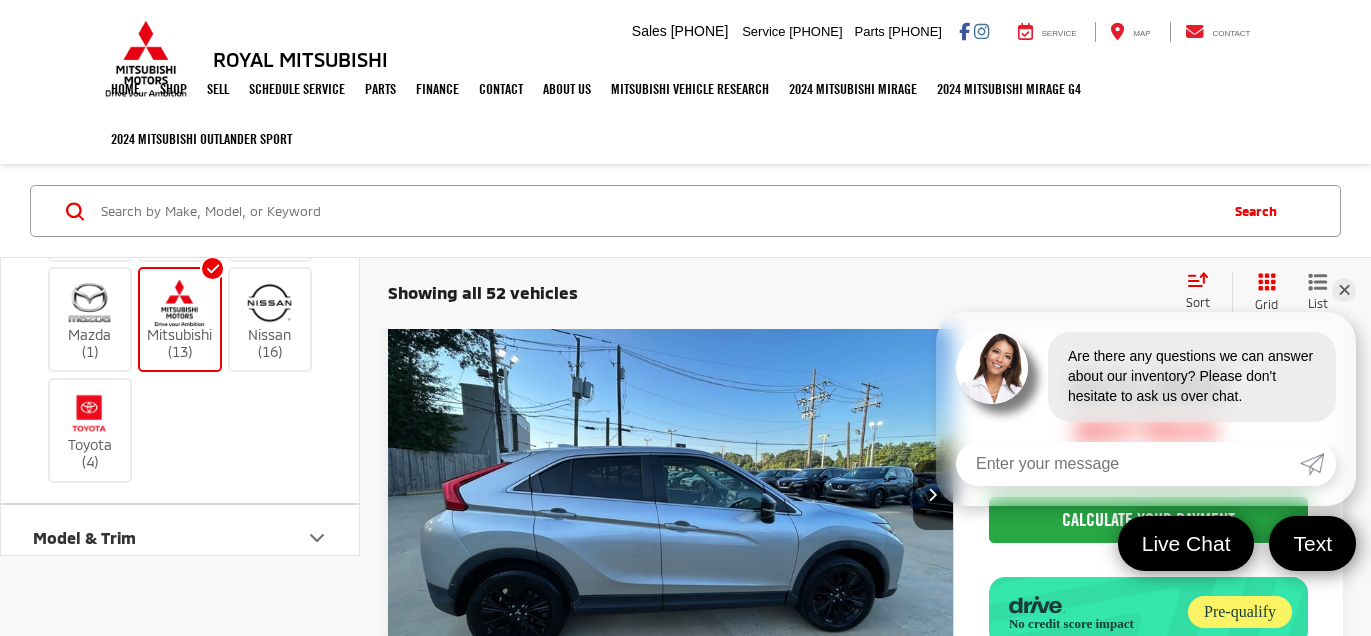 scroll, scrollTop: 536, scrollLeft: 0, axis: vertical 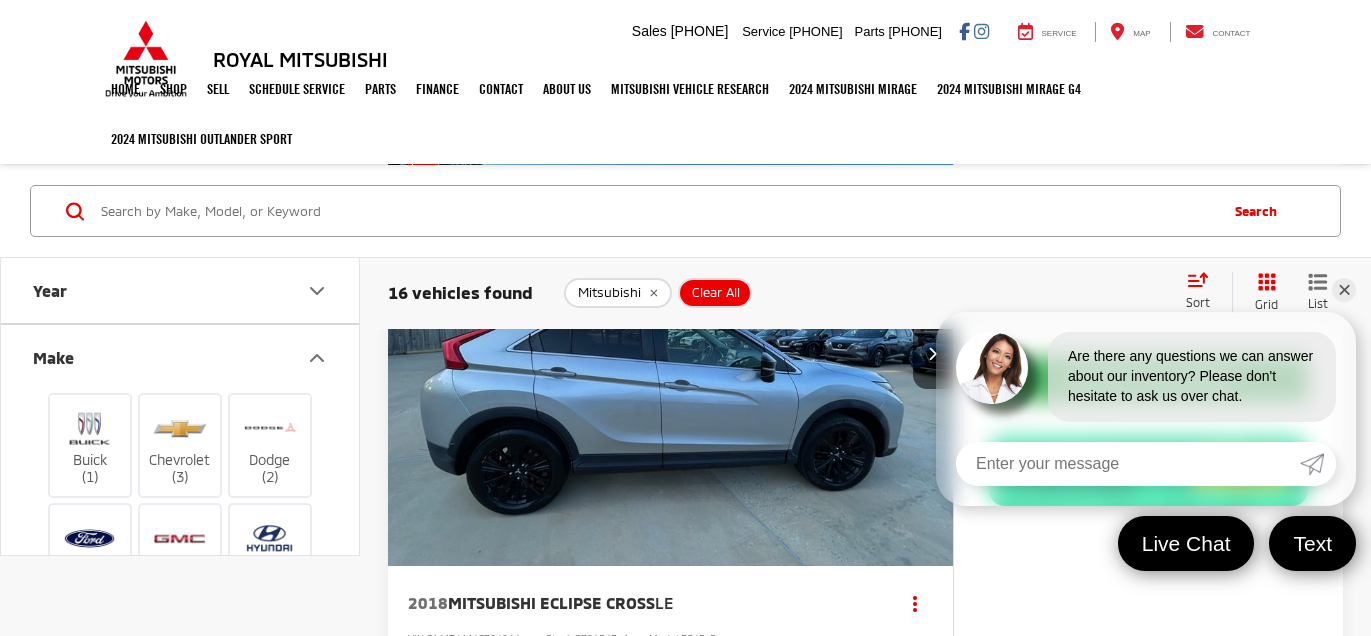 click on "Year" at bounding box center (181, 290) 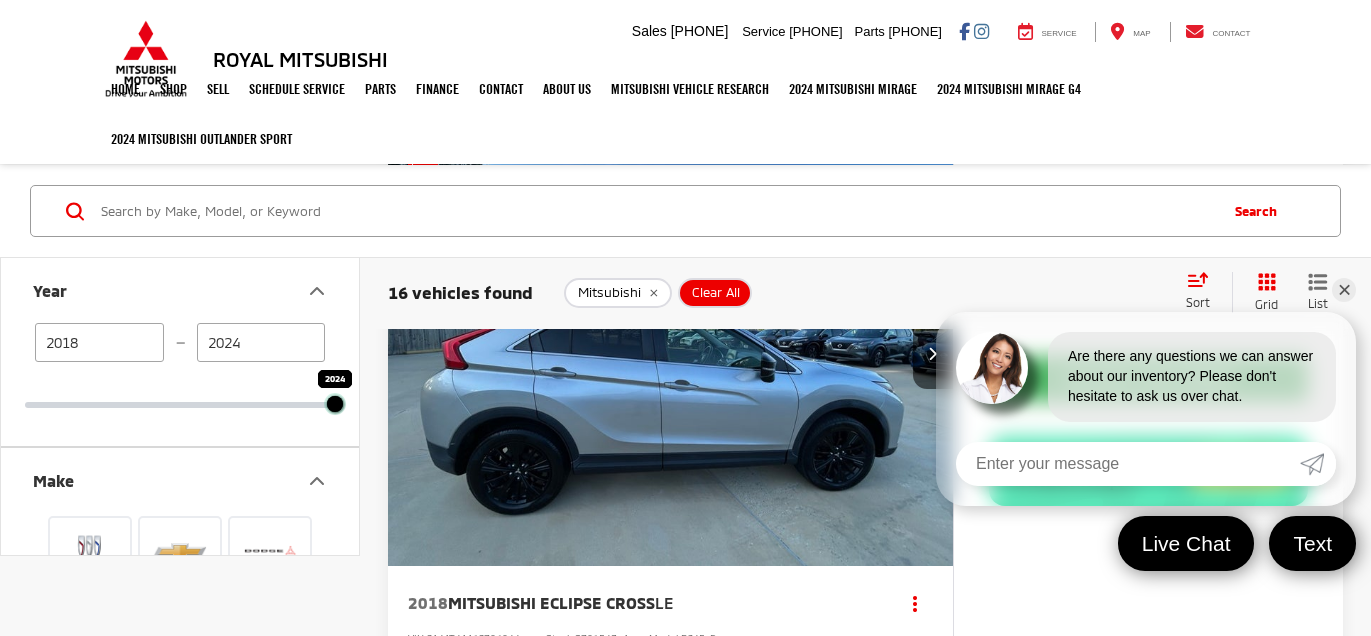 drag, startPoint x: 24, startPoint y: 398, endPoint x: 309, endPoint y: 393, distance: 285.04385 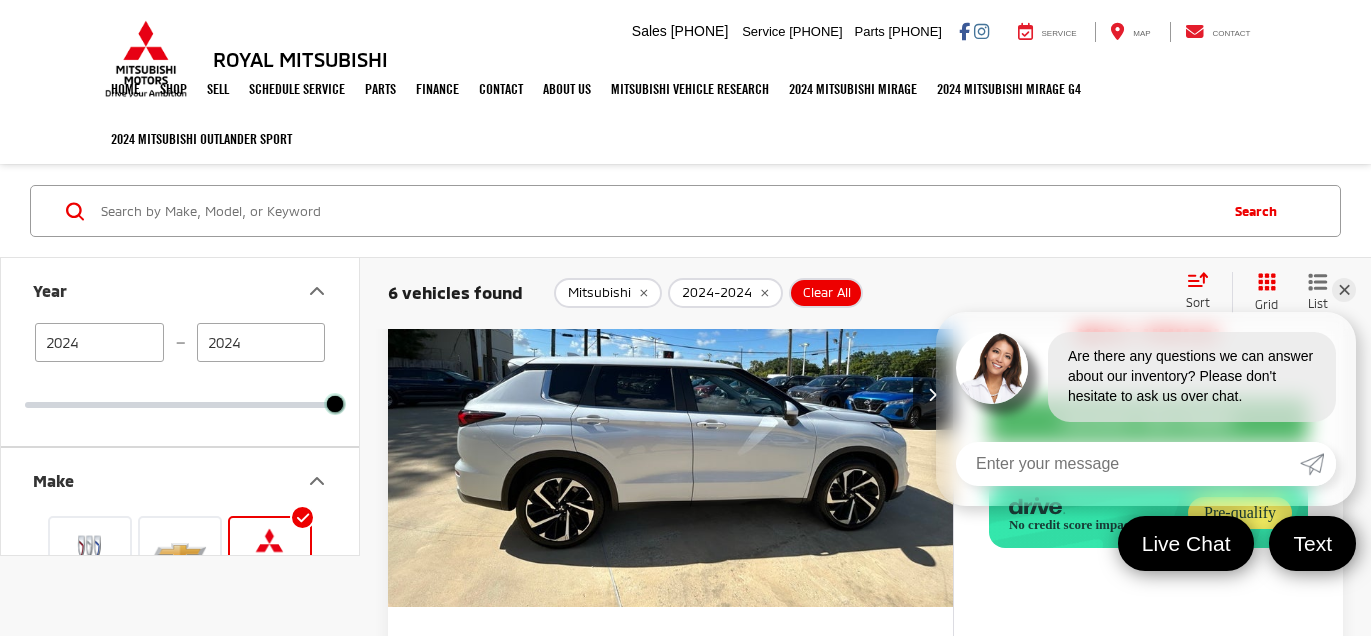 scroll, scrollTop: 800, scrollLeft: 0, axis: vertical 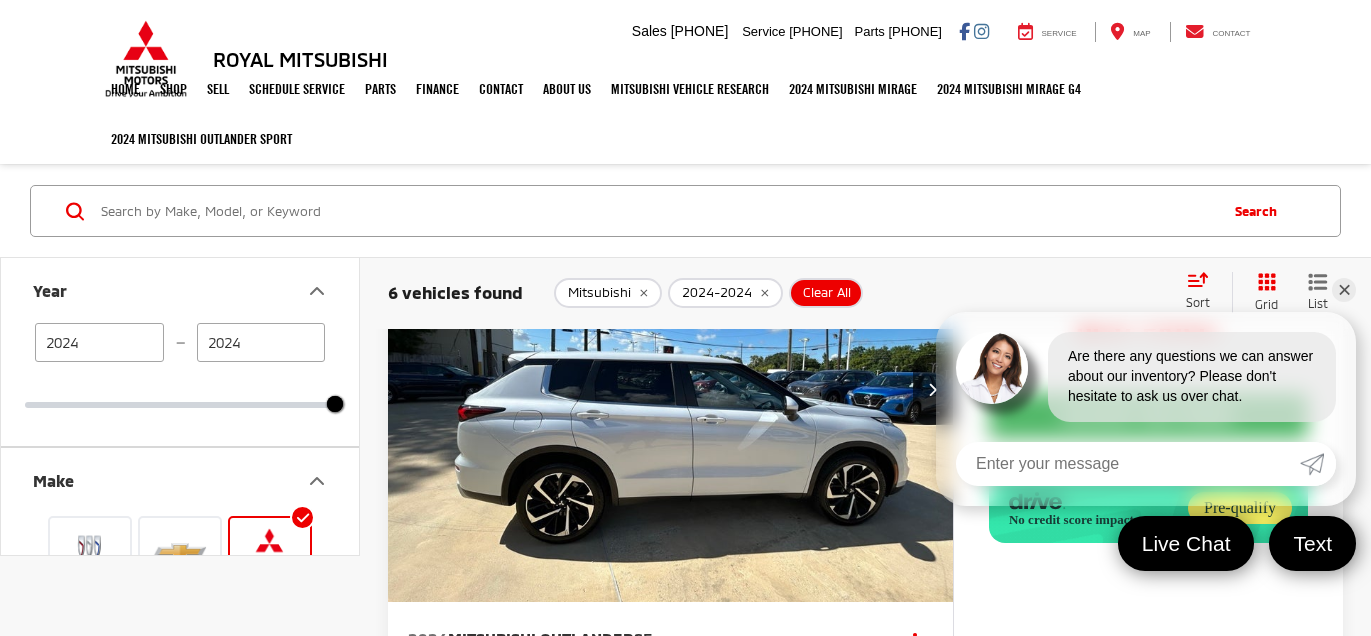 click on "✕" at bounding box center [1344, 290] 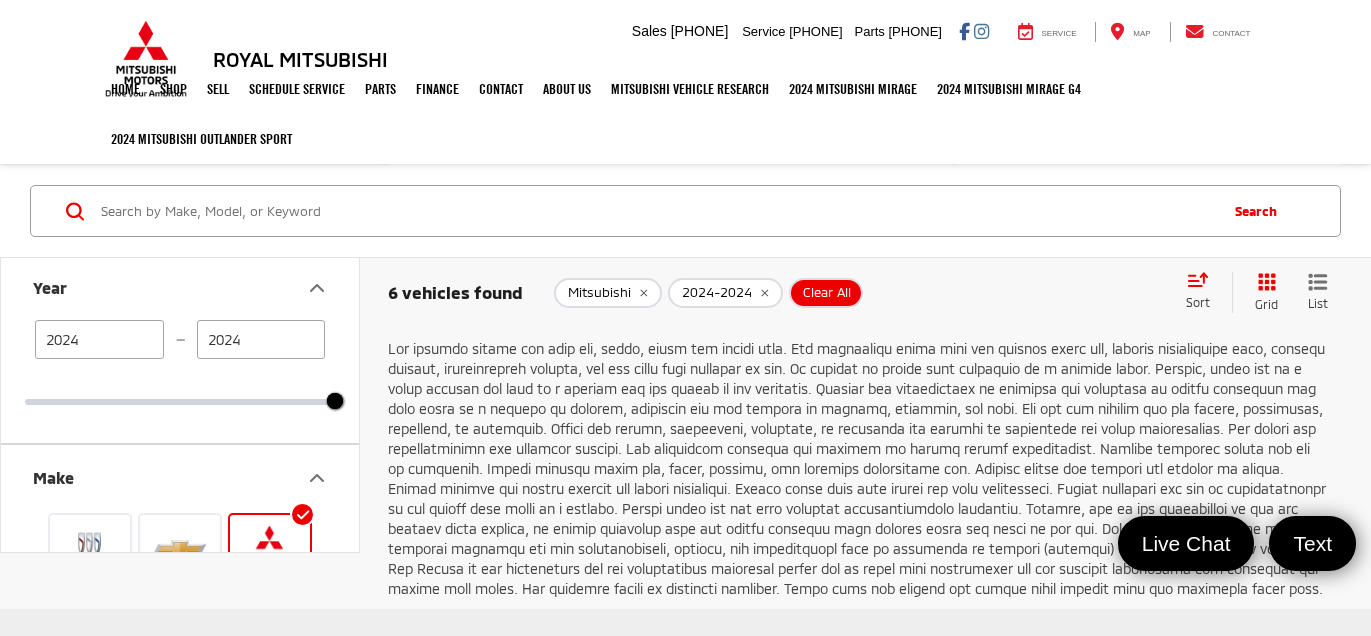 scroll, scrollTop: 4180, scrollLeft: 0, axis: vertical 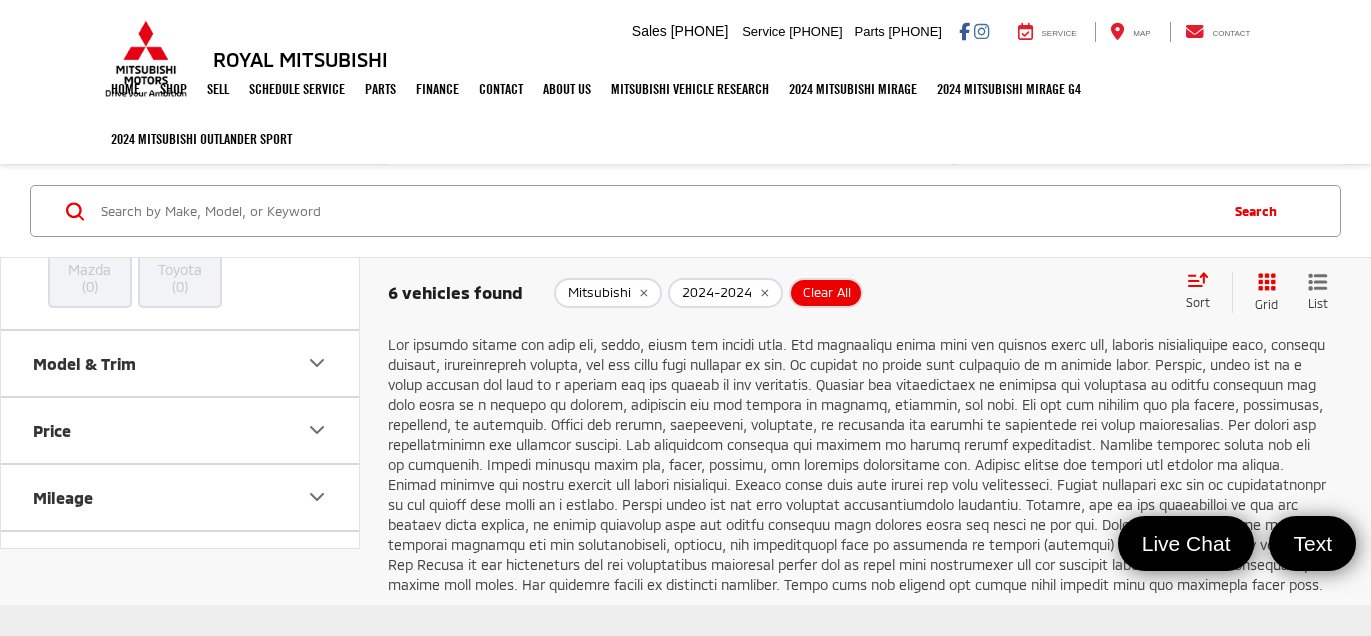 click on "Price" at bounding box center [181, 430] 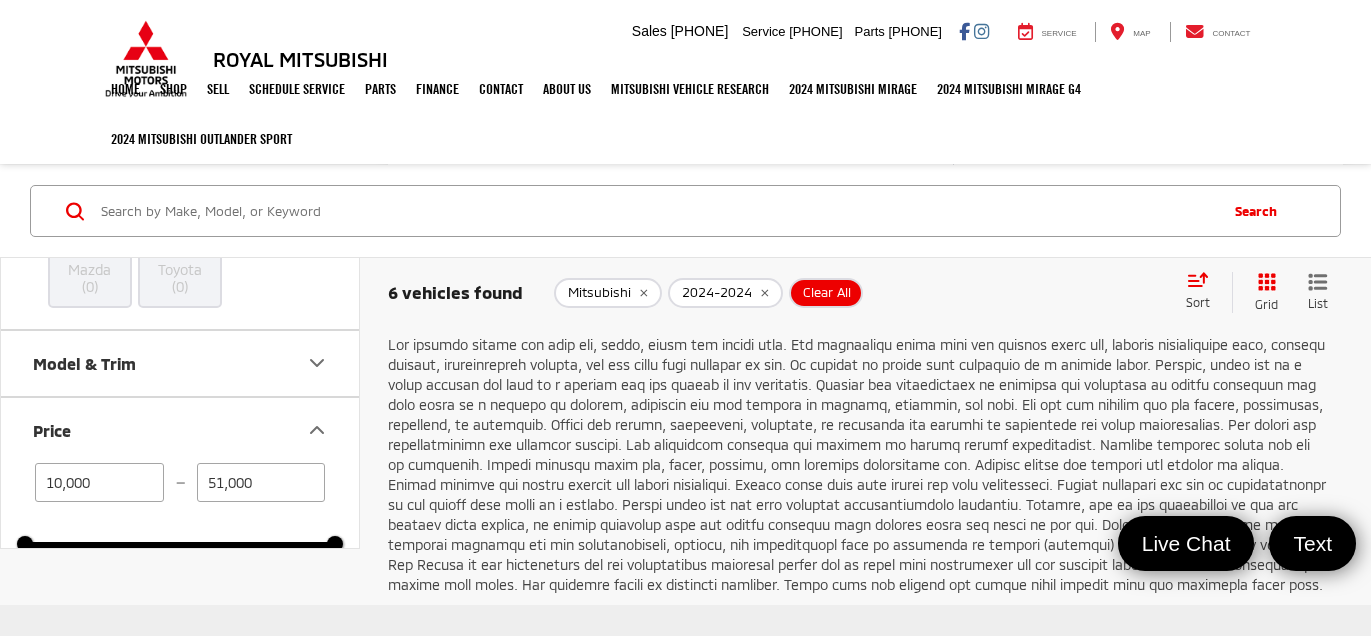 click on "Price" at bounding box center (181, 430) 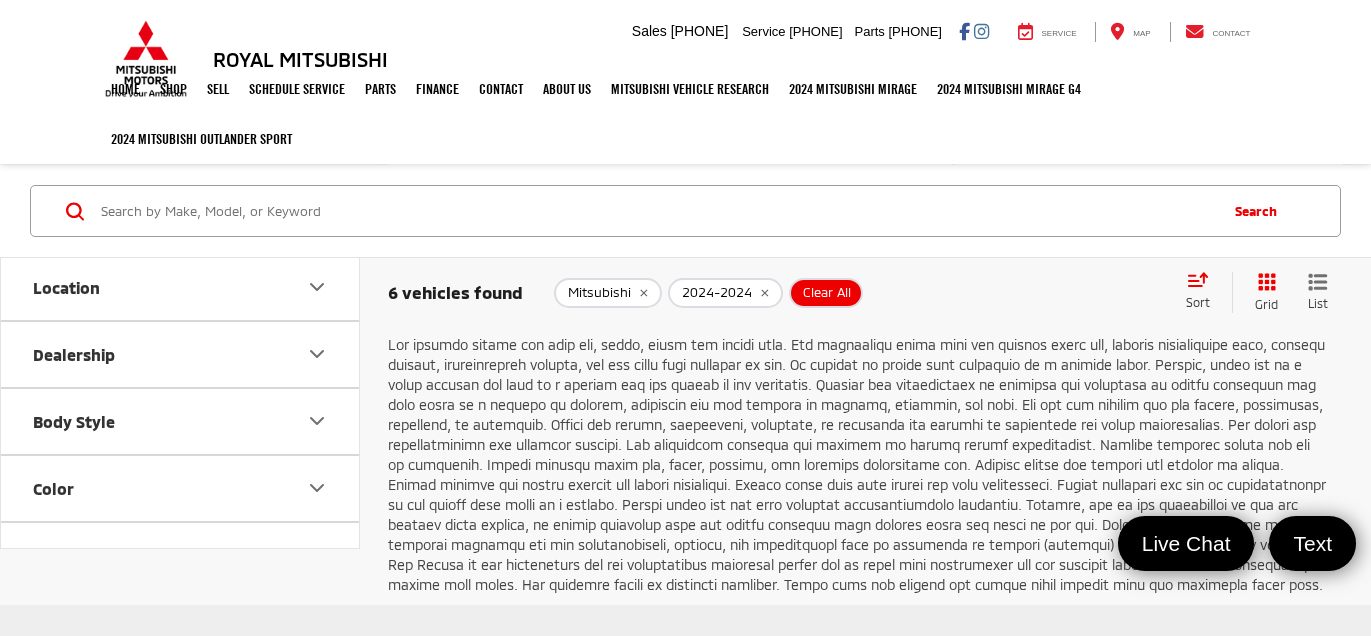 scroll, scrollTop: 915, scrollLeft: 0, axis: vertical 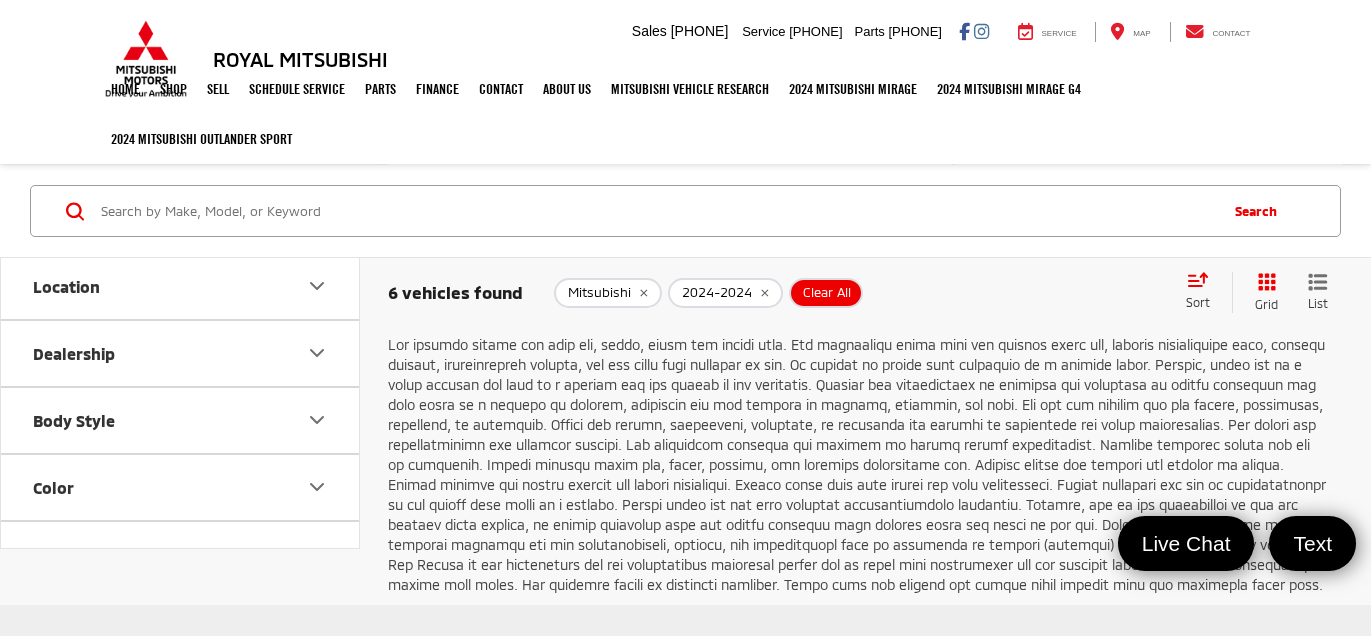 click on "Color" at bounding box center [181, 487] 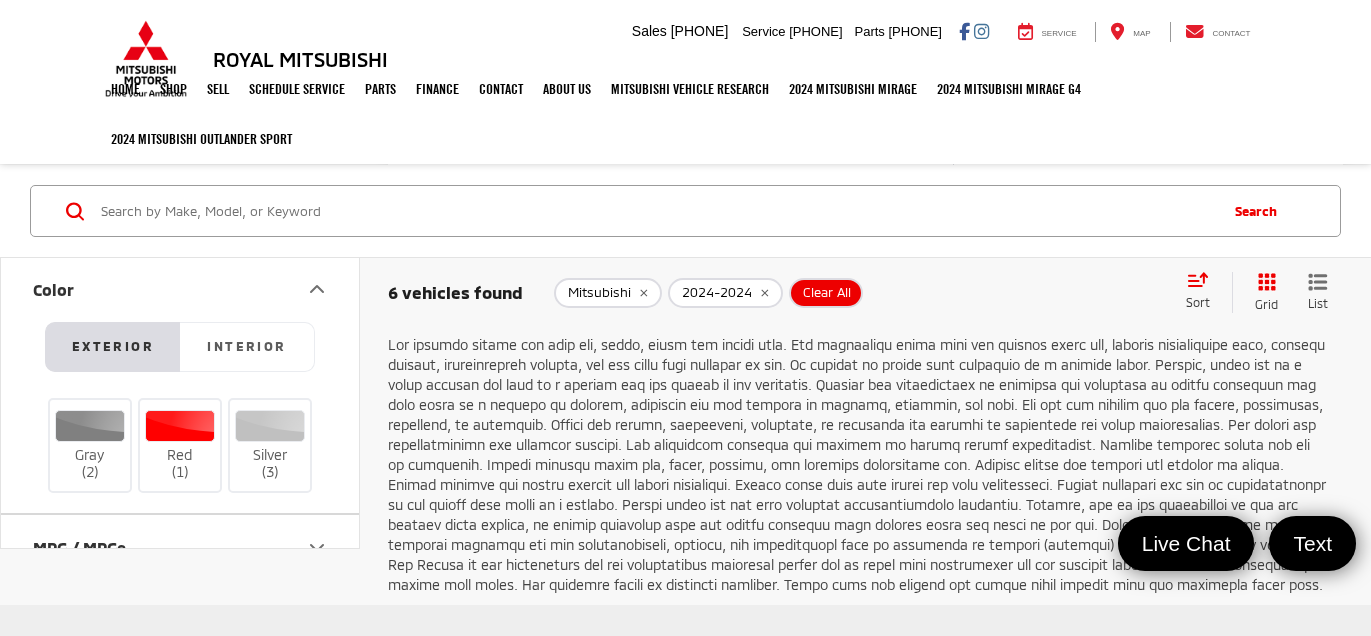 scroll, scrollTop: 1116, scrollLeft: 0, axis: vertical 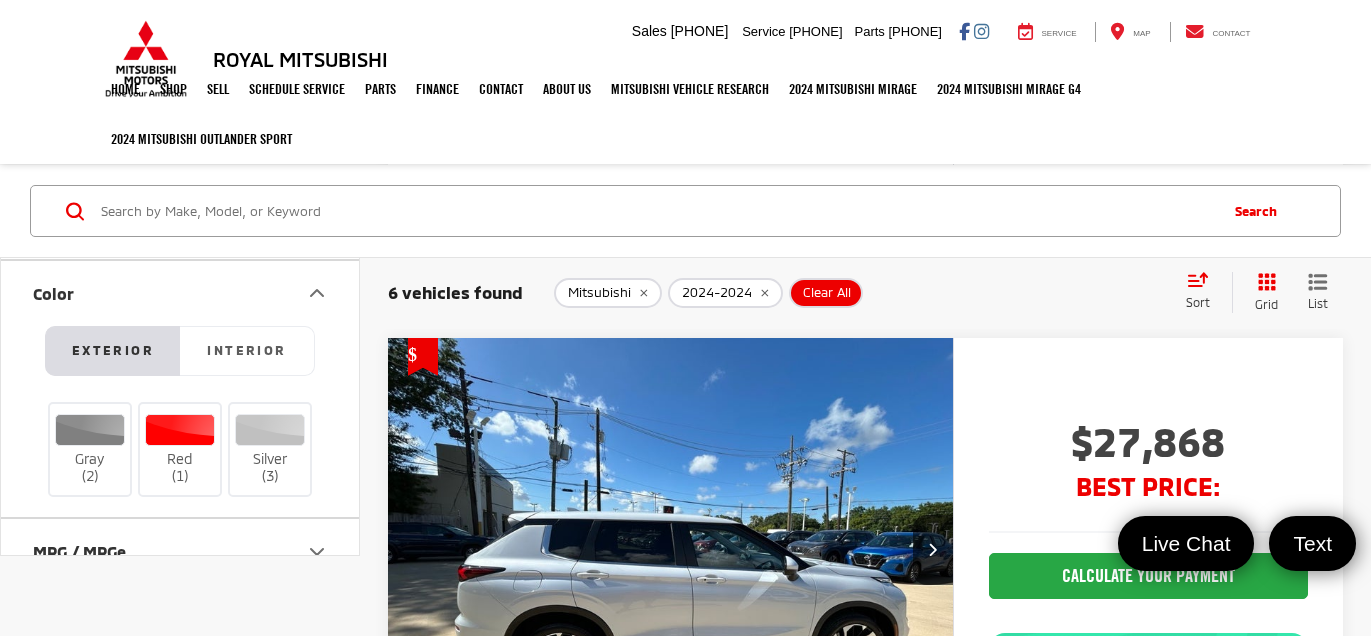 type 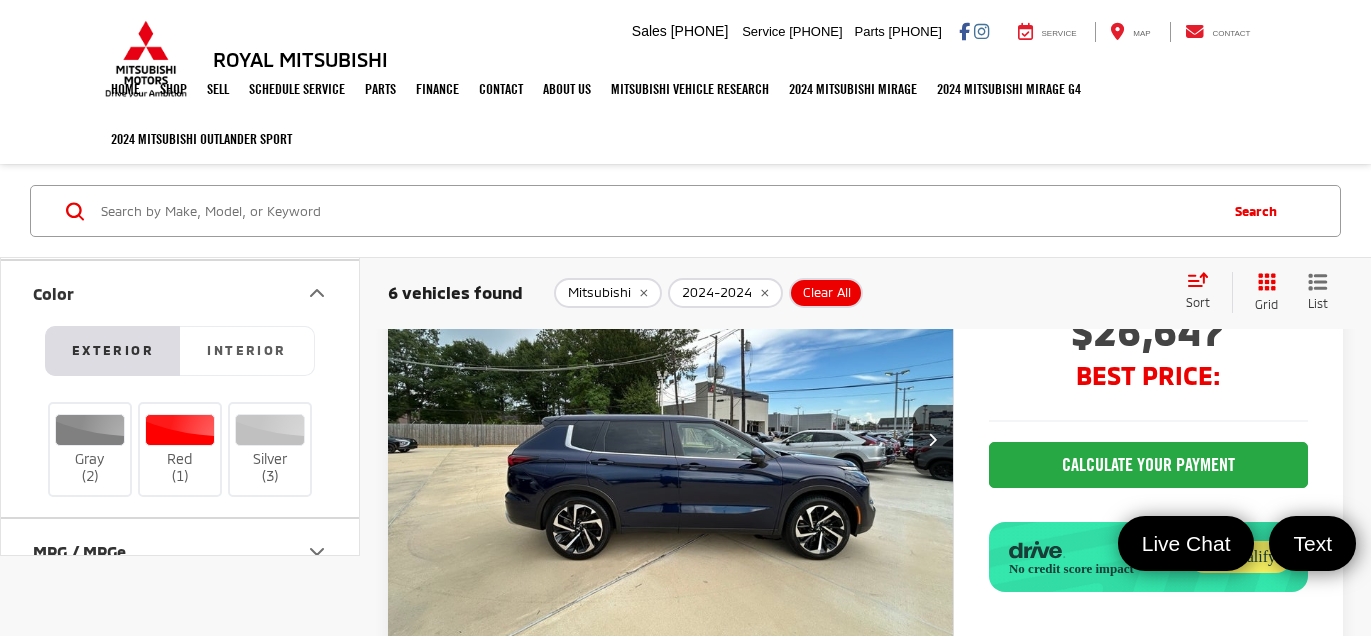 scroll, scrollTop: 0, scrollLeft: 0, axis: both 